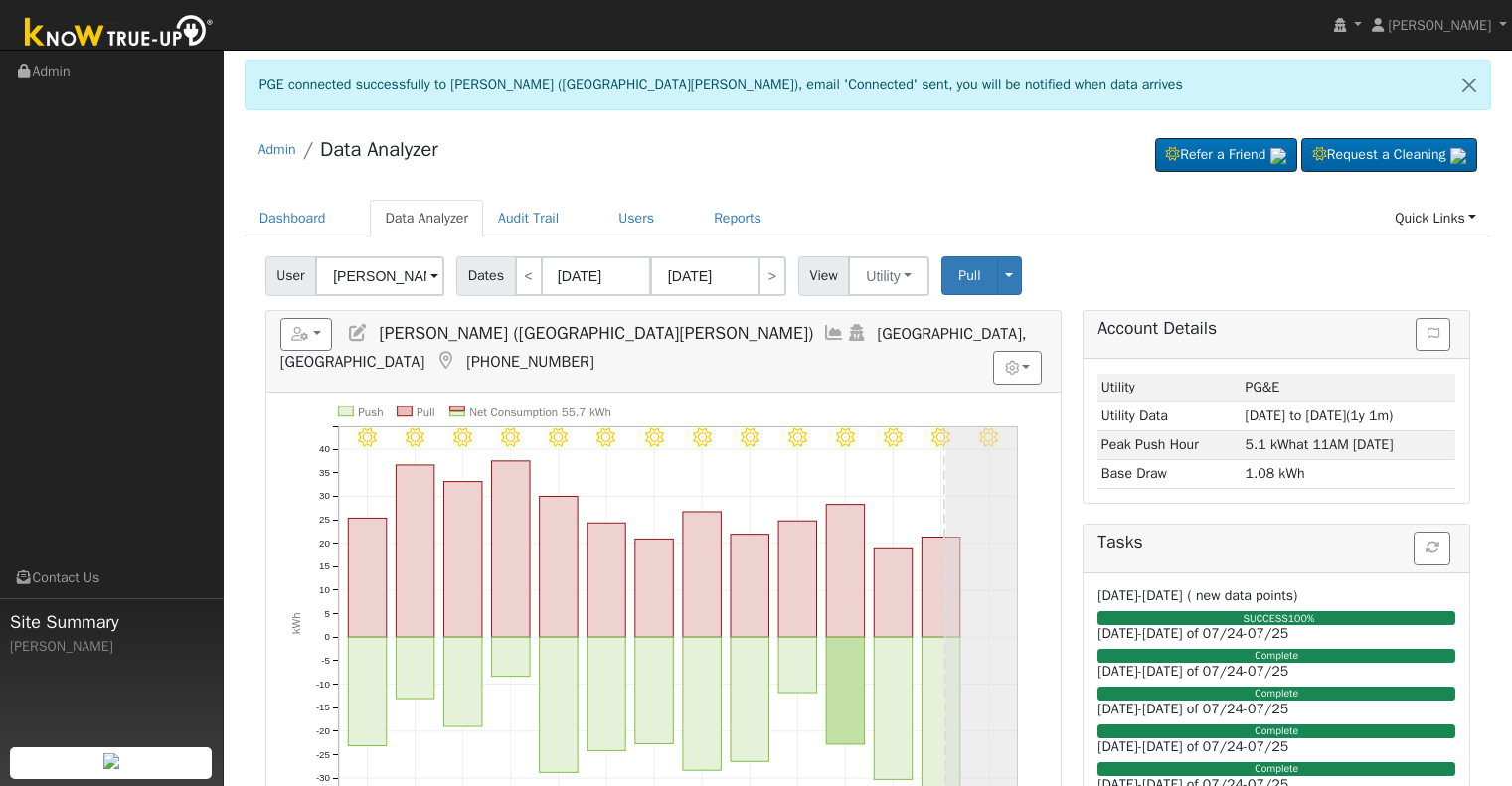 scroll, scrollTop: 199, scrollLeft: 0, axis: vertical 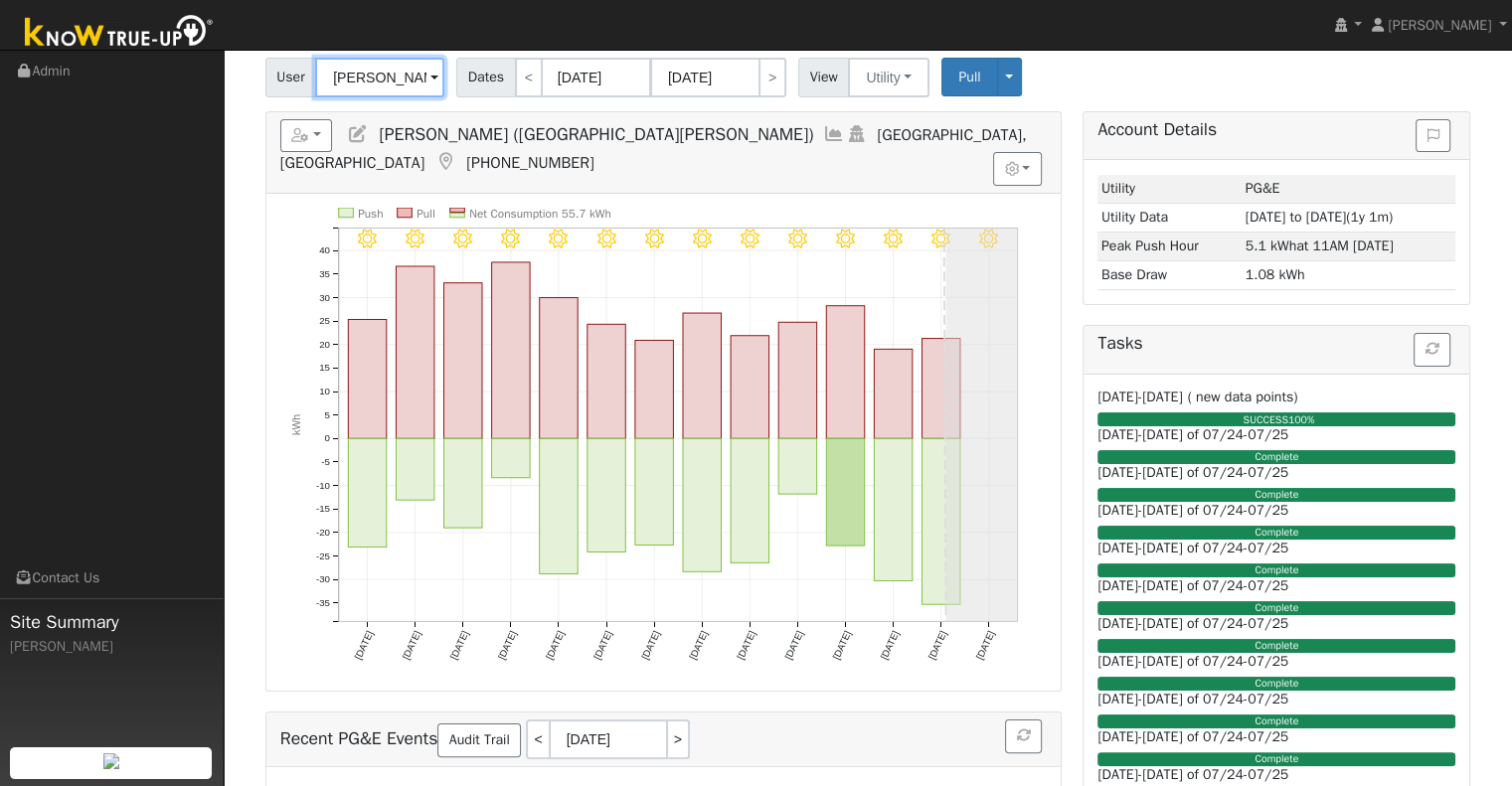 click on "[PERSON_NAME] ([GEOGRAPHIC_DATA][PERSON_NAME])" at bounding box center (380, 78) 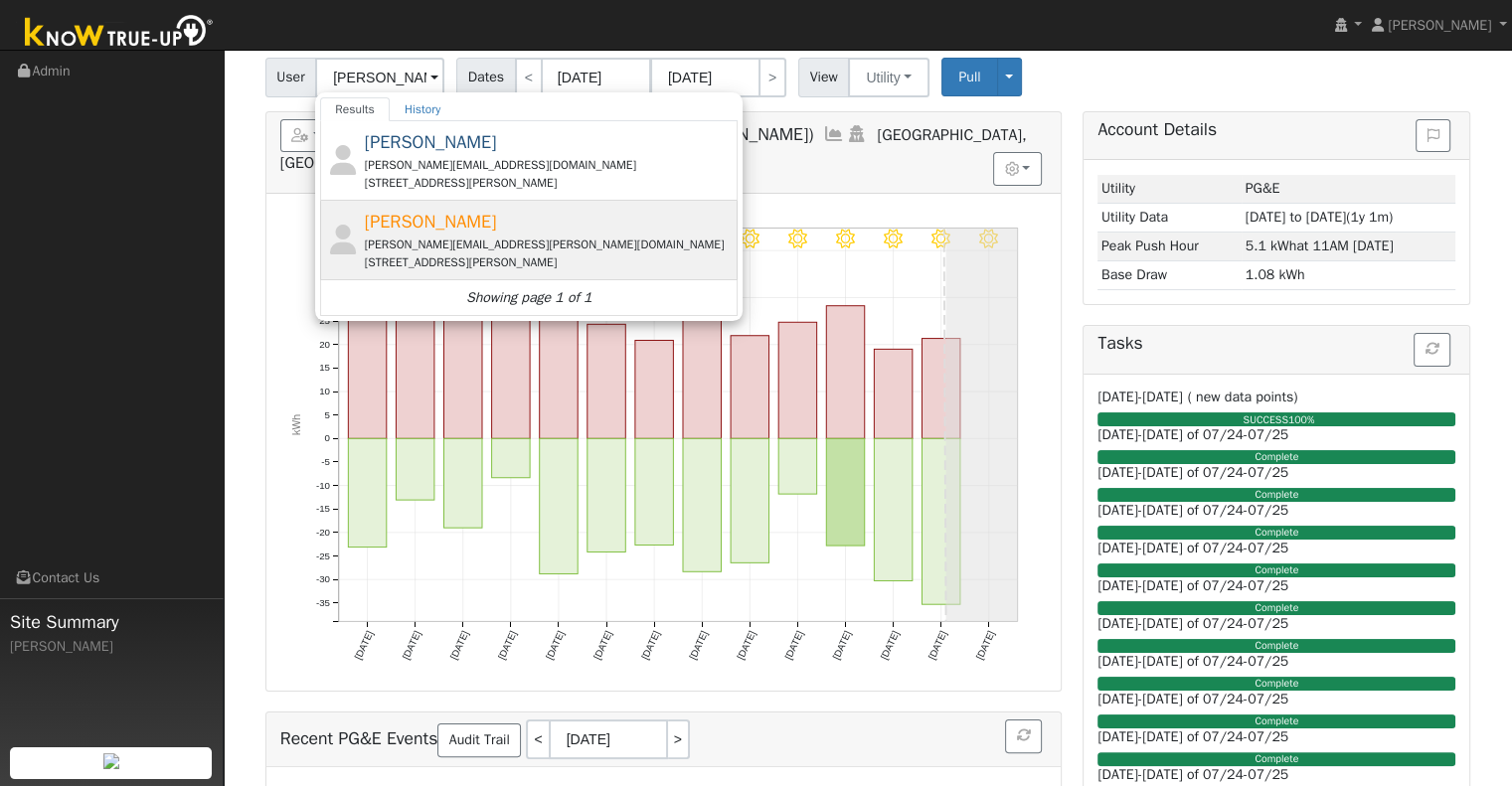 click on "[PERSON_NAME] [PERSON_NAME][EMAIL_ADDRESS][PERSON_NAME][DOMAIN_NAME] [STREET_ADDRESS][PERSON_NAME]" at bounding box center [549, 239] 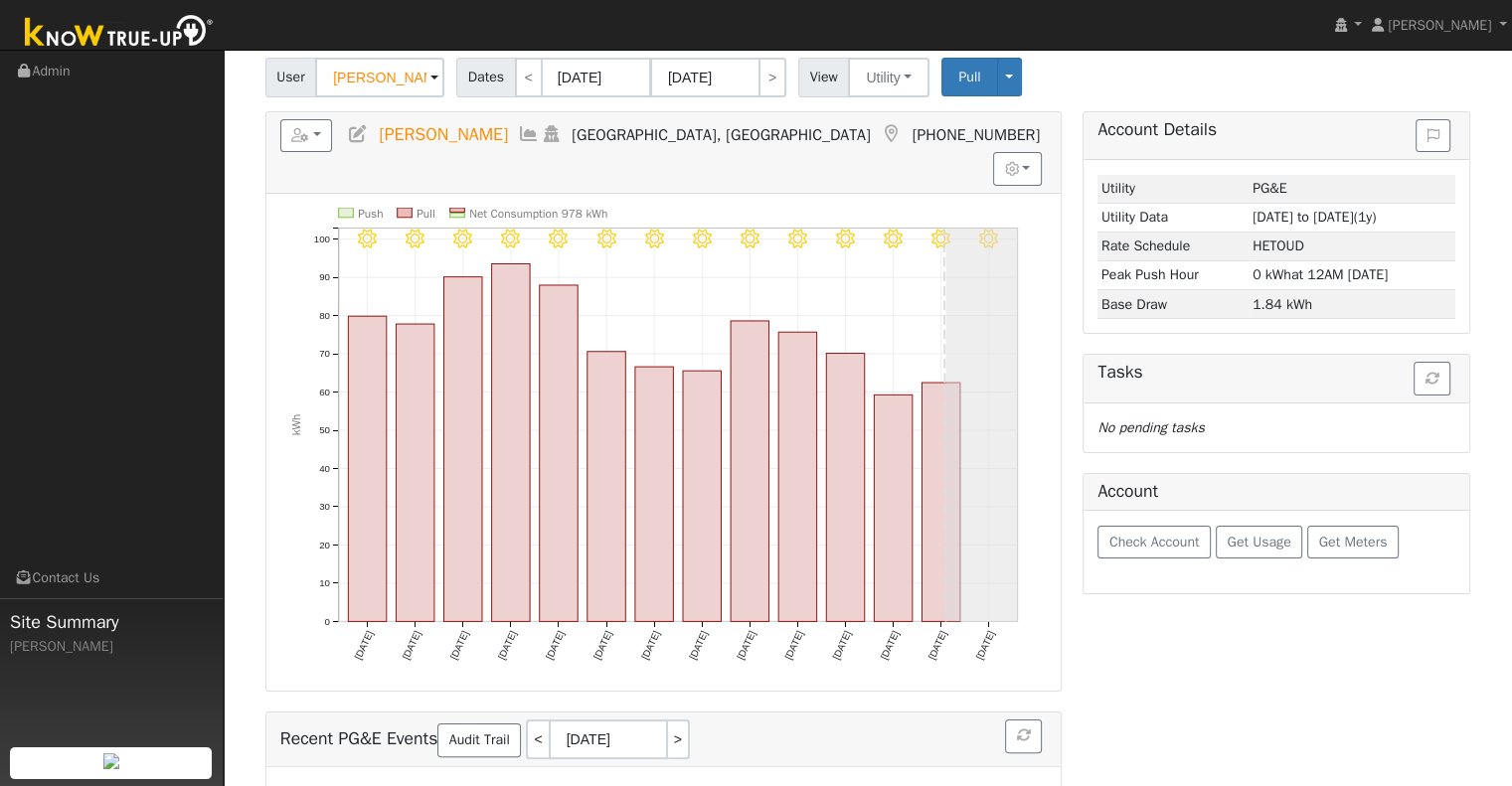 click at bounding box center [358, 134] 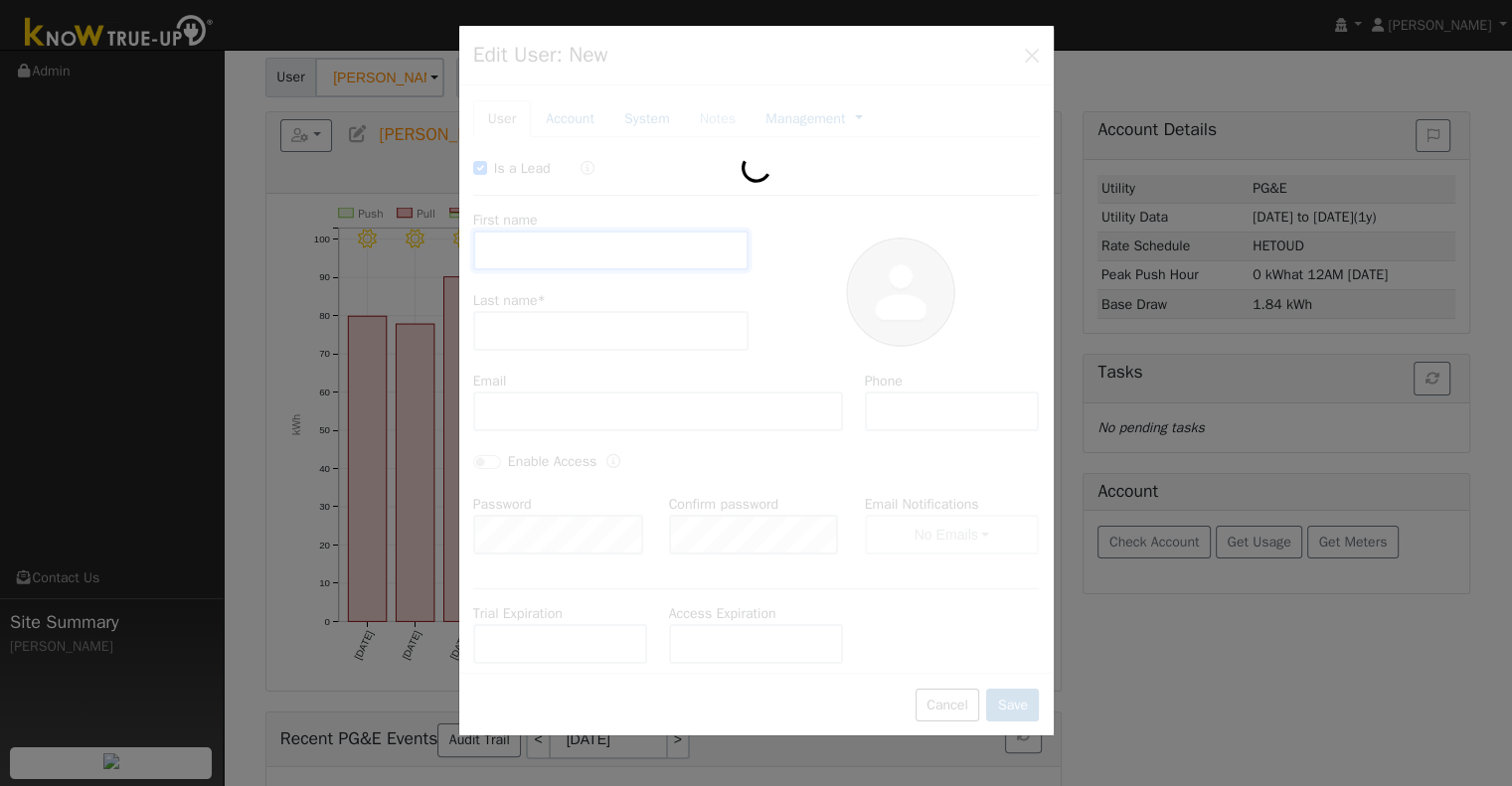 checkbox on "true" 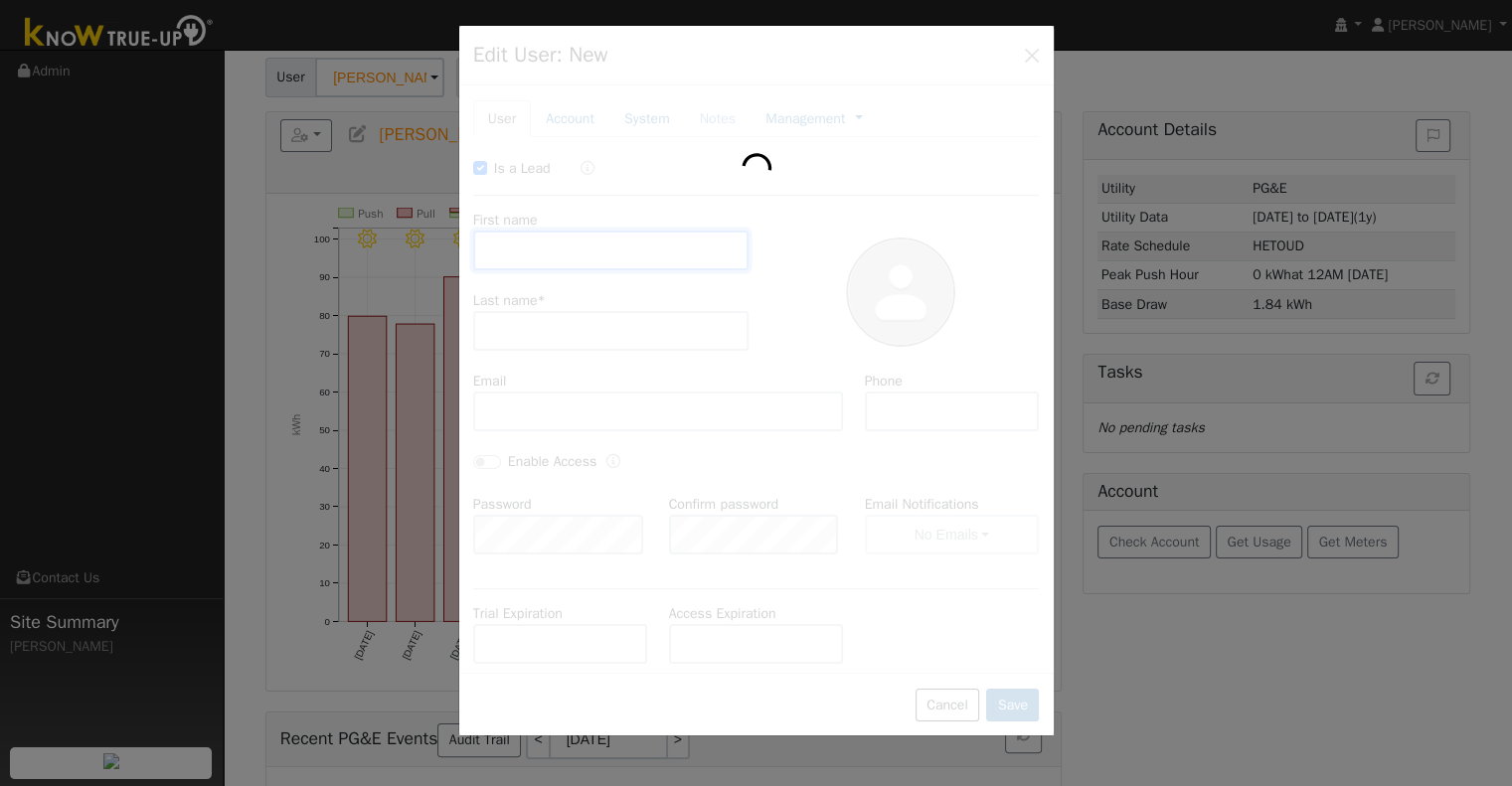 type on "[PERSON_NAME]" 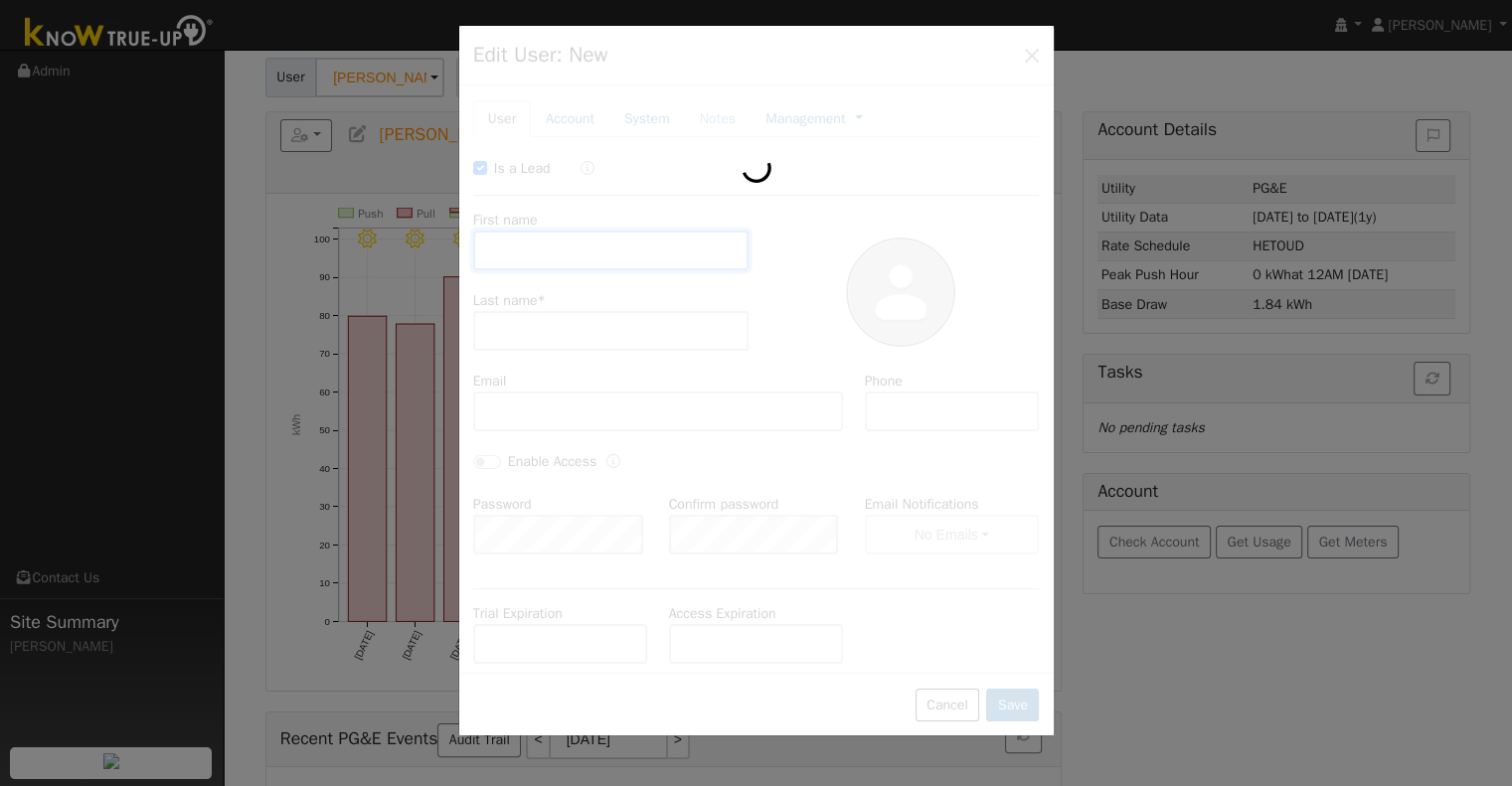type on "[PERSON_NAME]" 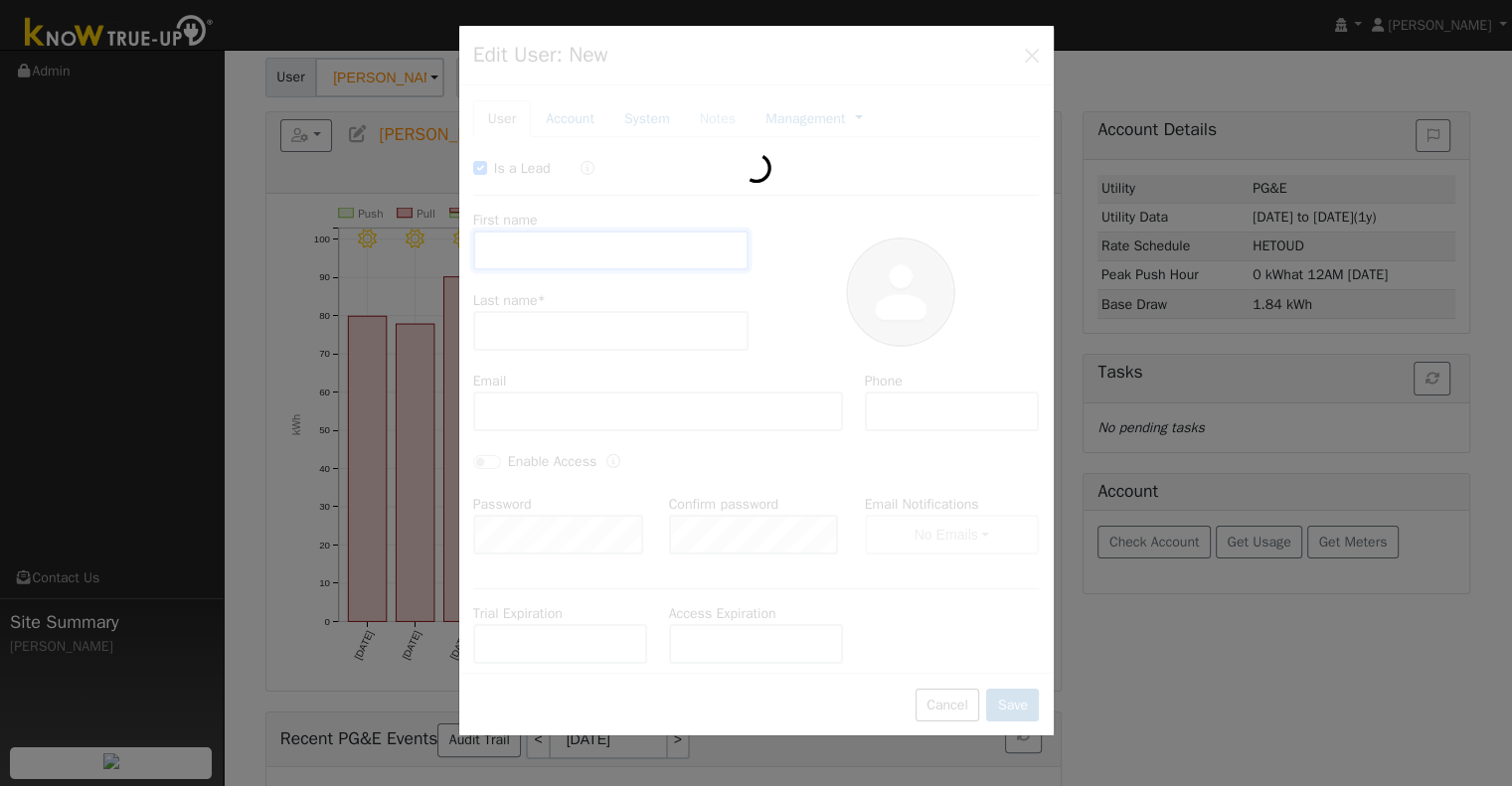 type on "[PERSON_NAME][EMAIL_ADDRESS][PERSON_NAME][DOMAIN_NAME]" 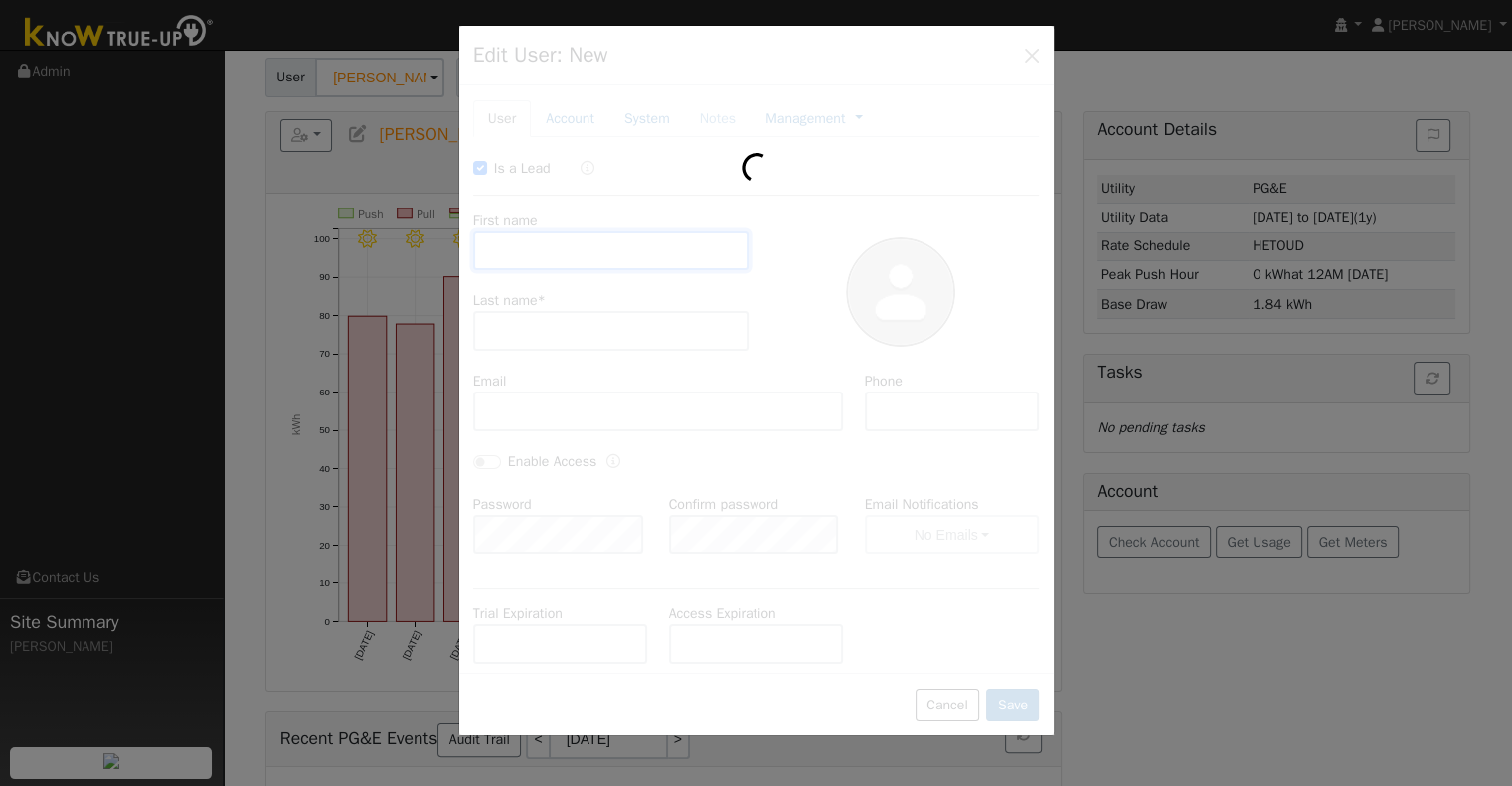 type on "5593120132" 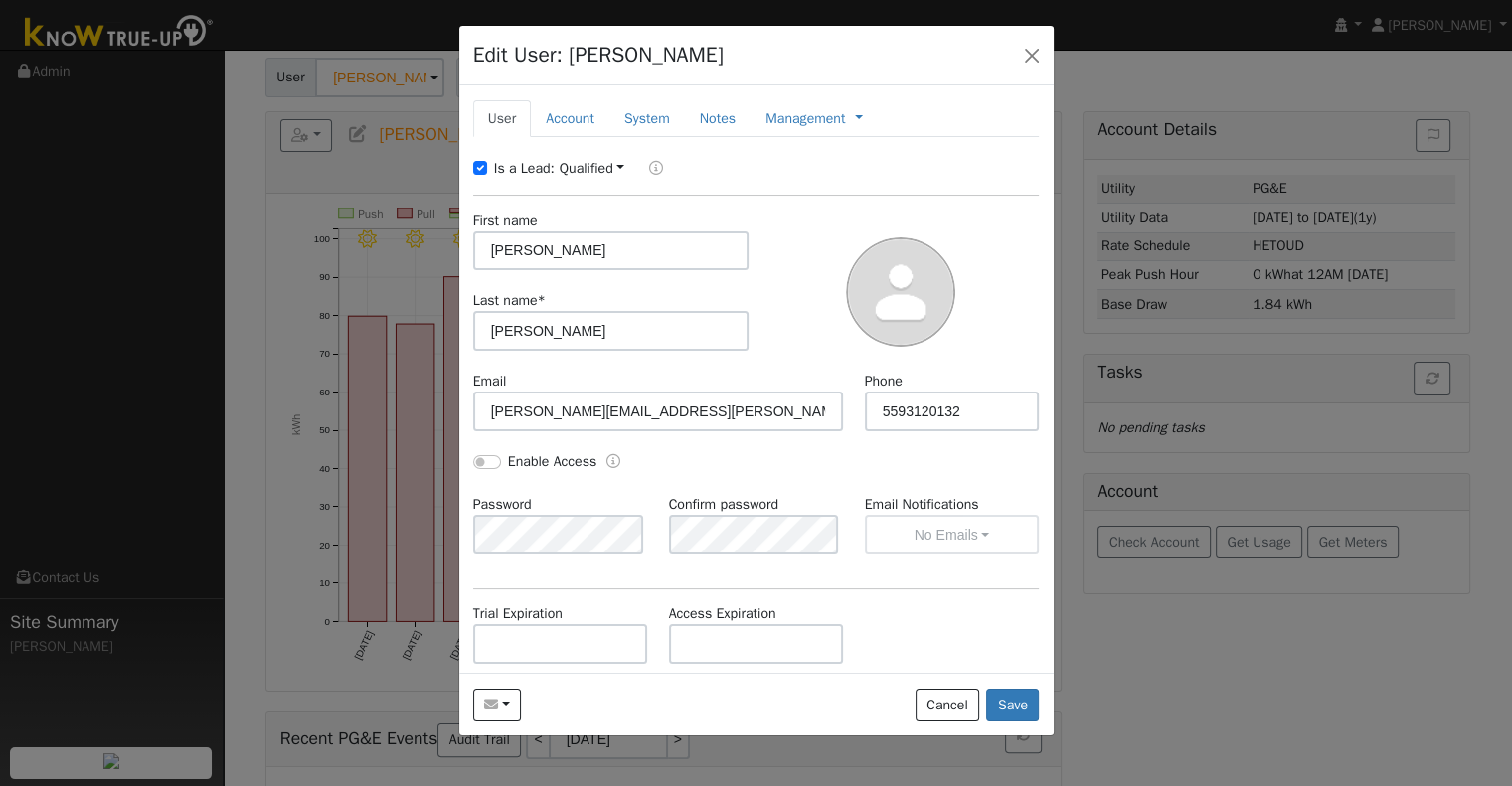 click on "Is a Lead:" at bounding box center [524, 168] 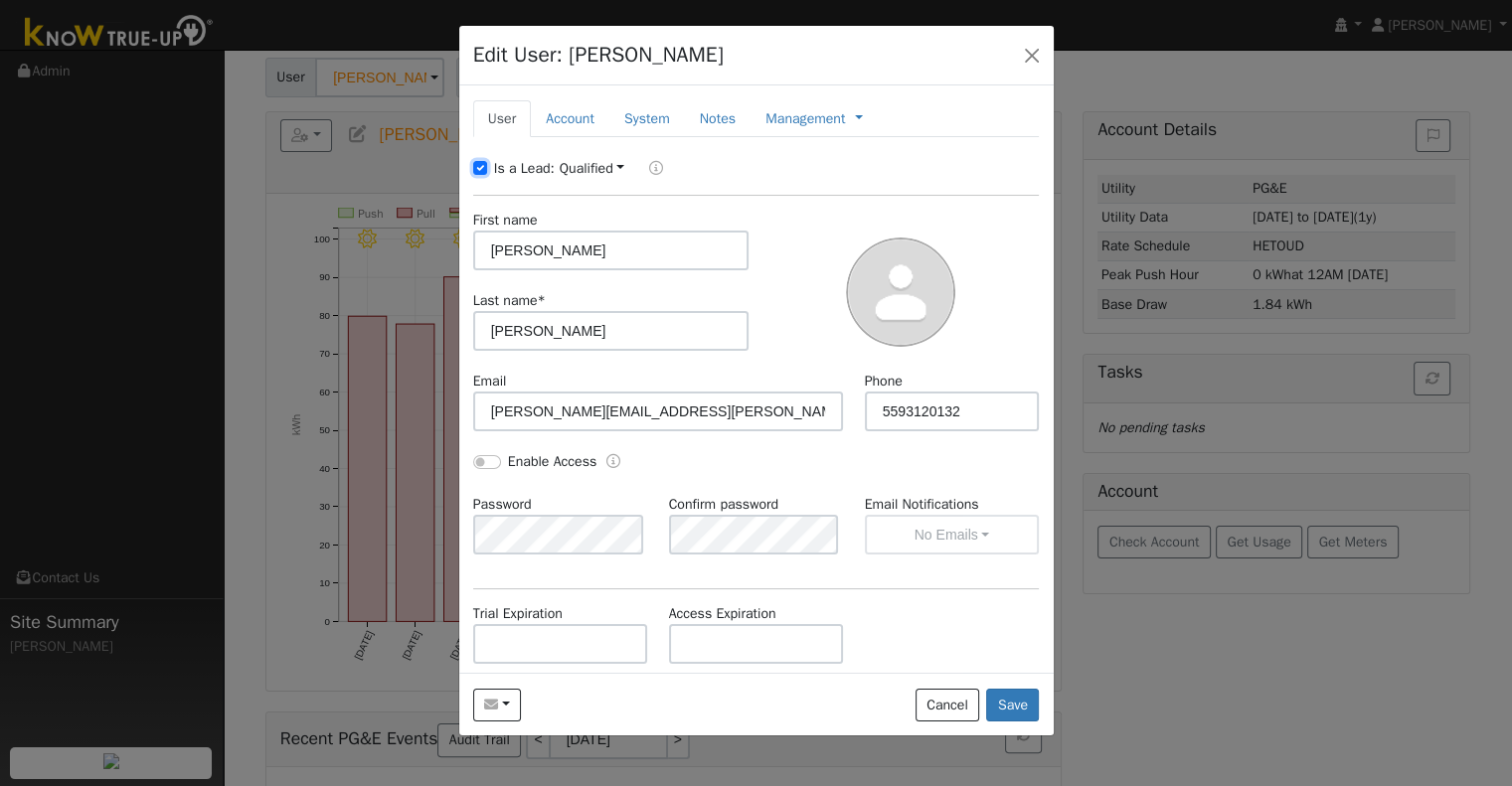 checkbox on "false" 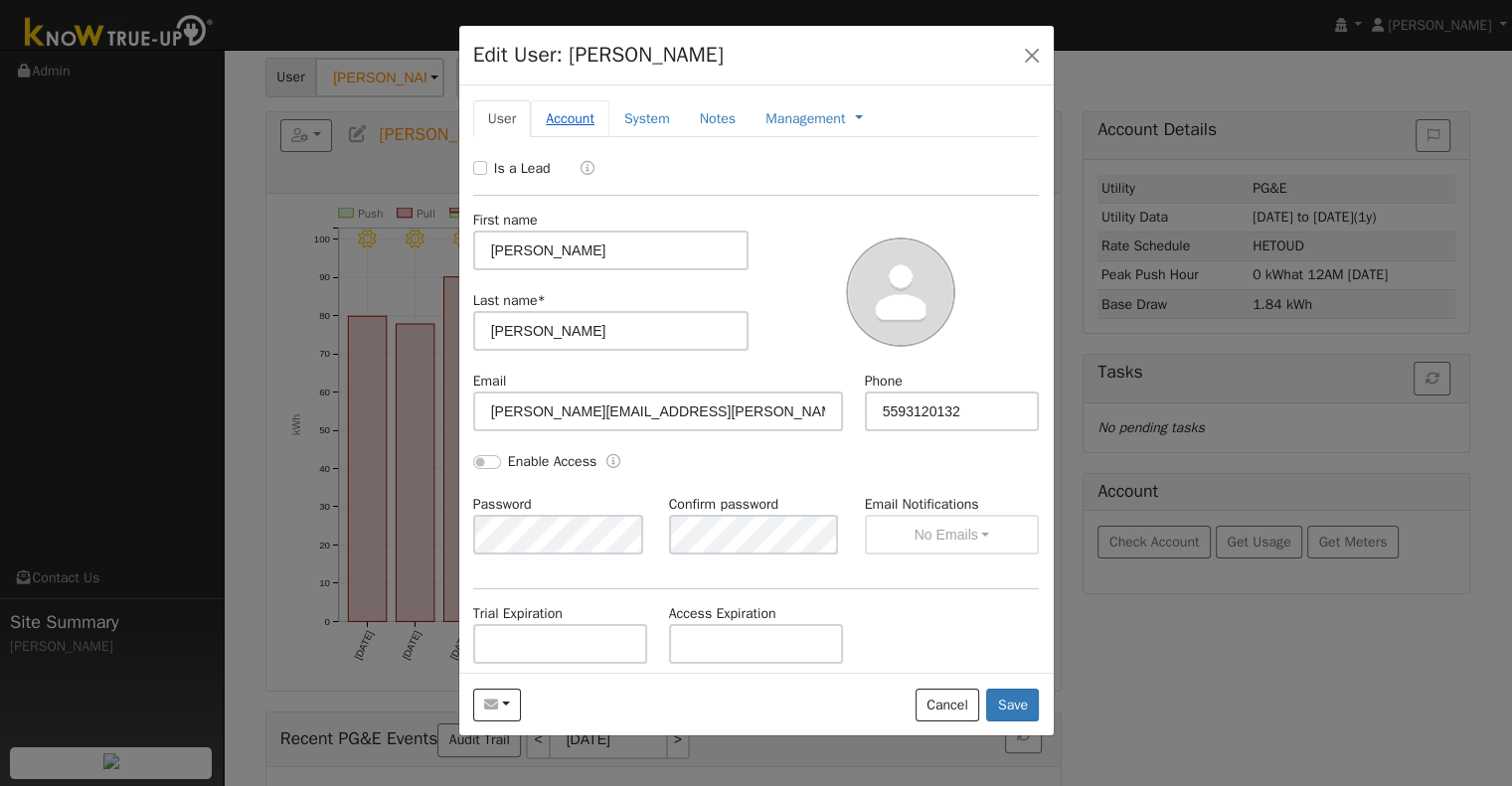 click on "Account" at bounding box center [570, 118] 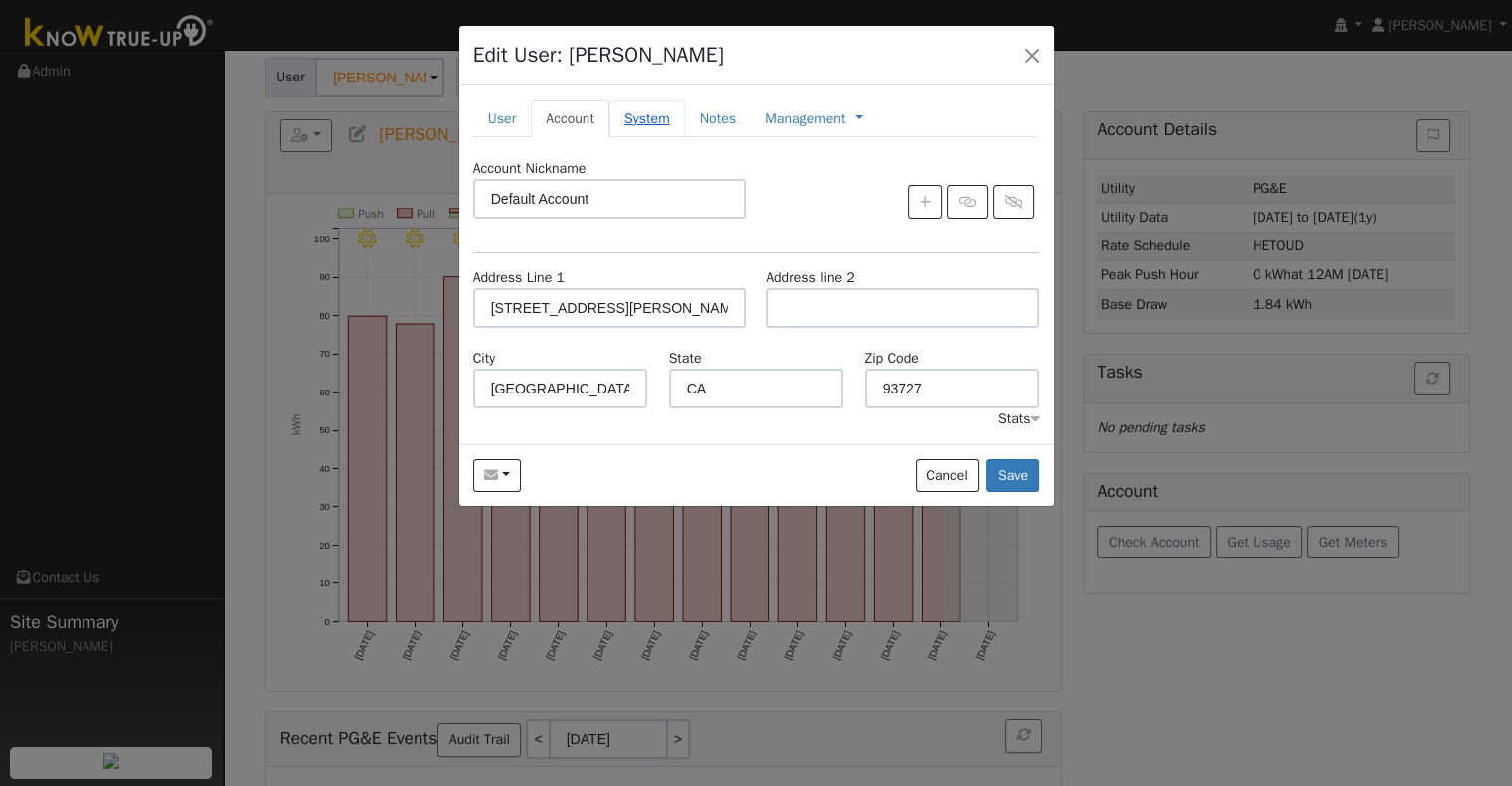 click on "System" at bounding box center [647, 118] 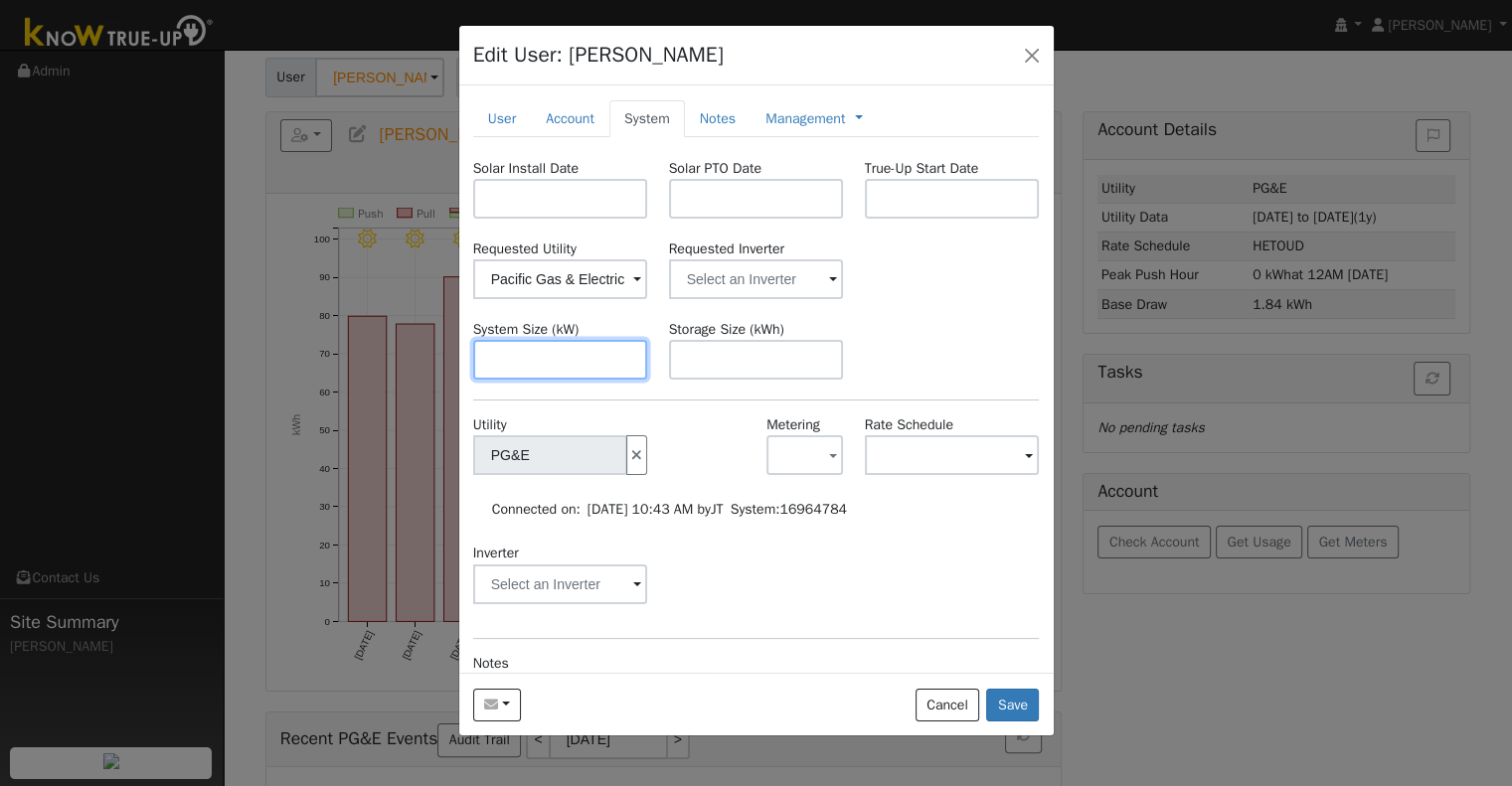 click at bounding box center (561, 360) 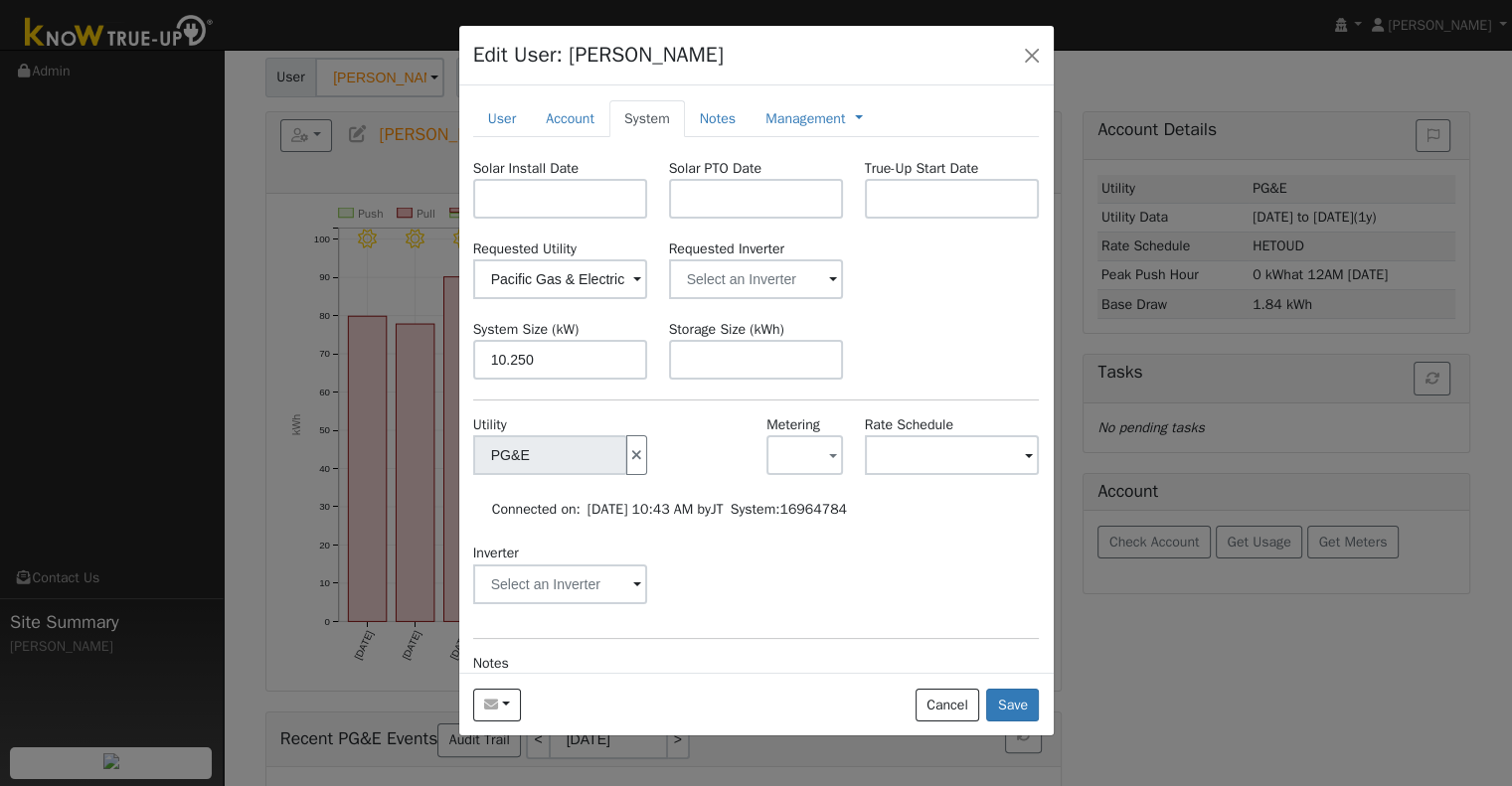 type on "10.3" 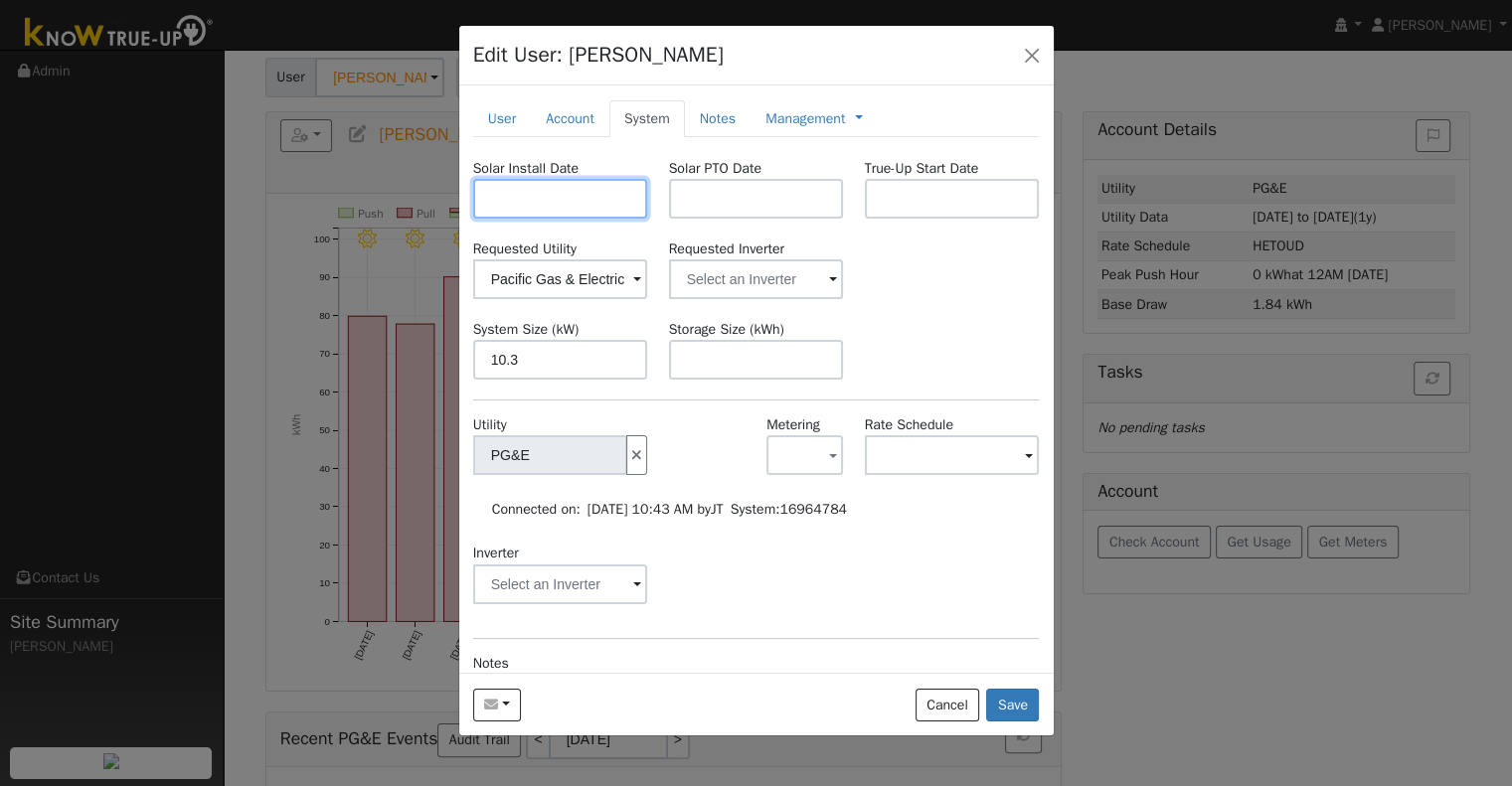 click at bounding box center (561, 199) 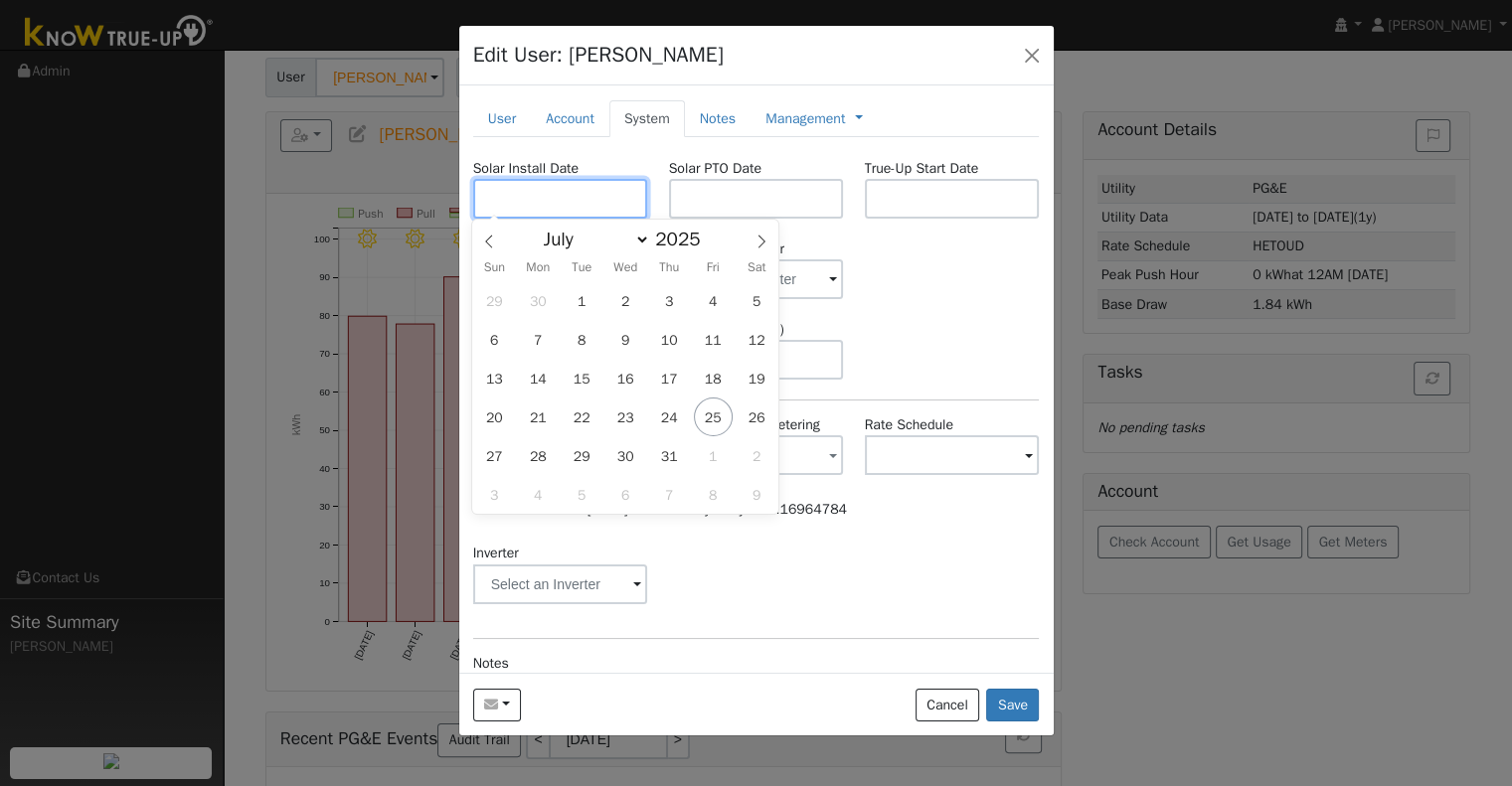 paste on "[DATE]" 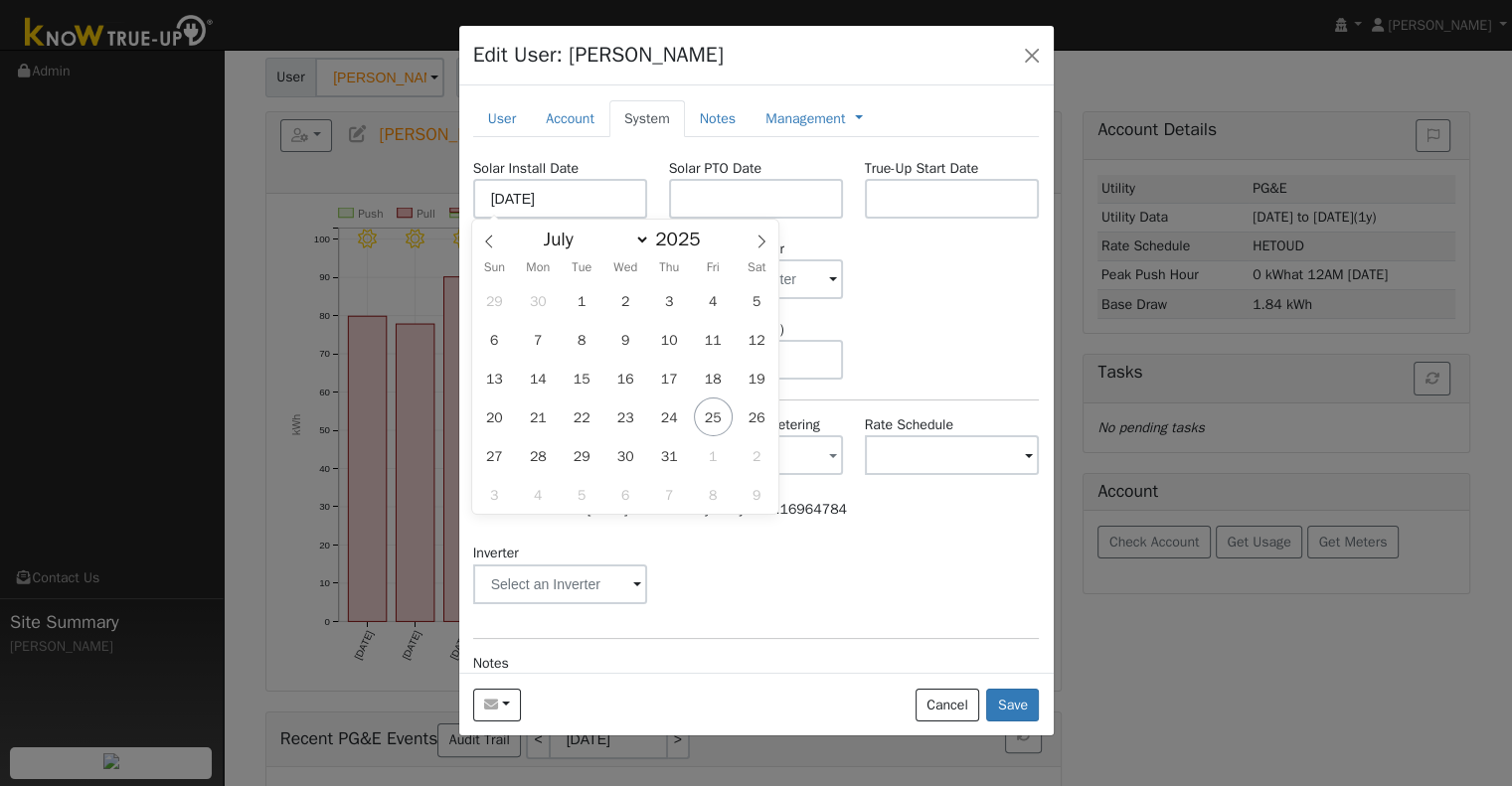 type on "[DATE]" 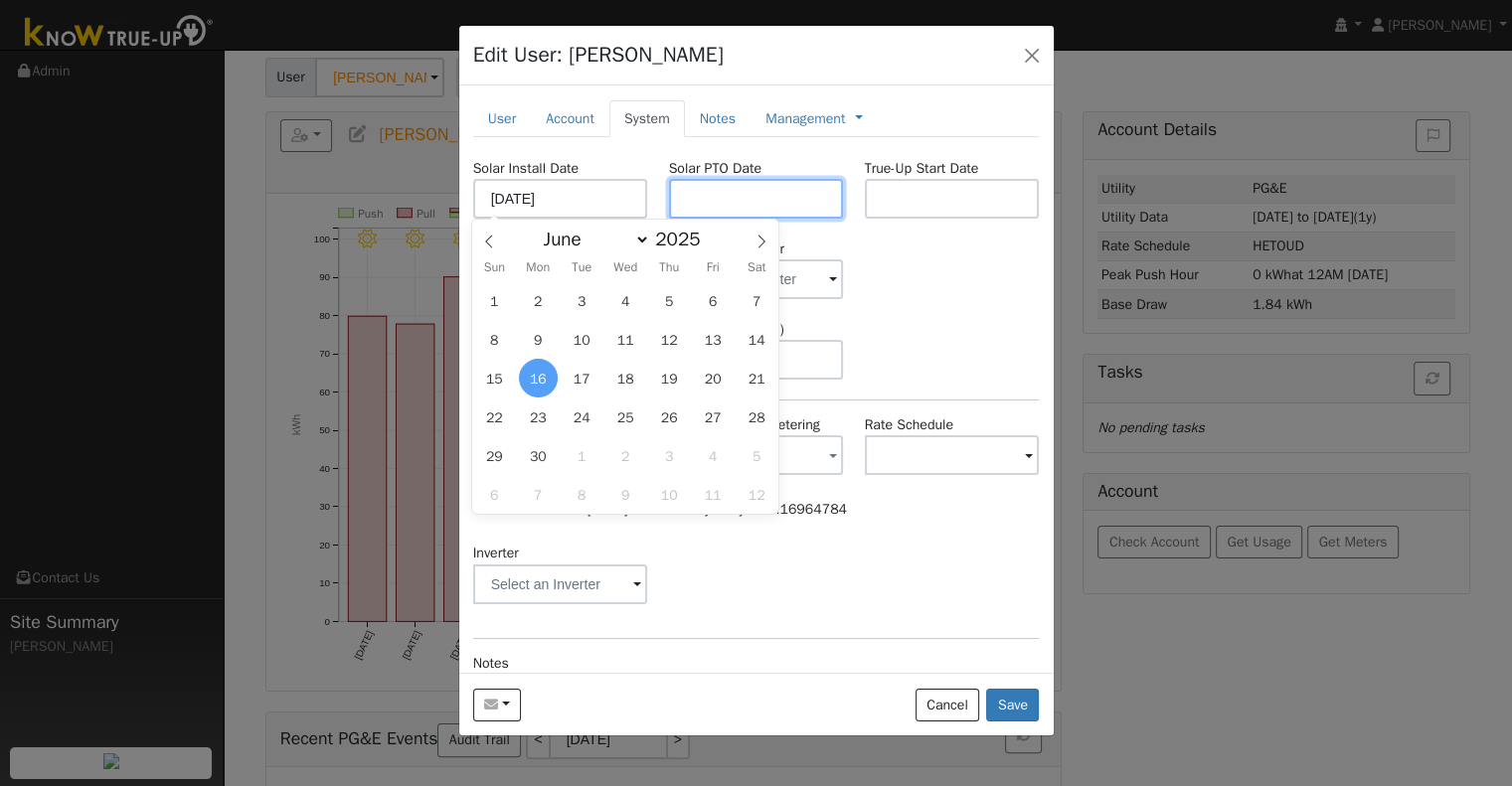 click at bounding box center [756, 199] 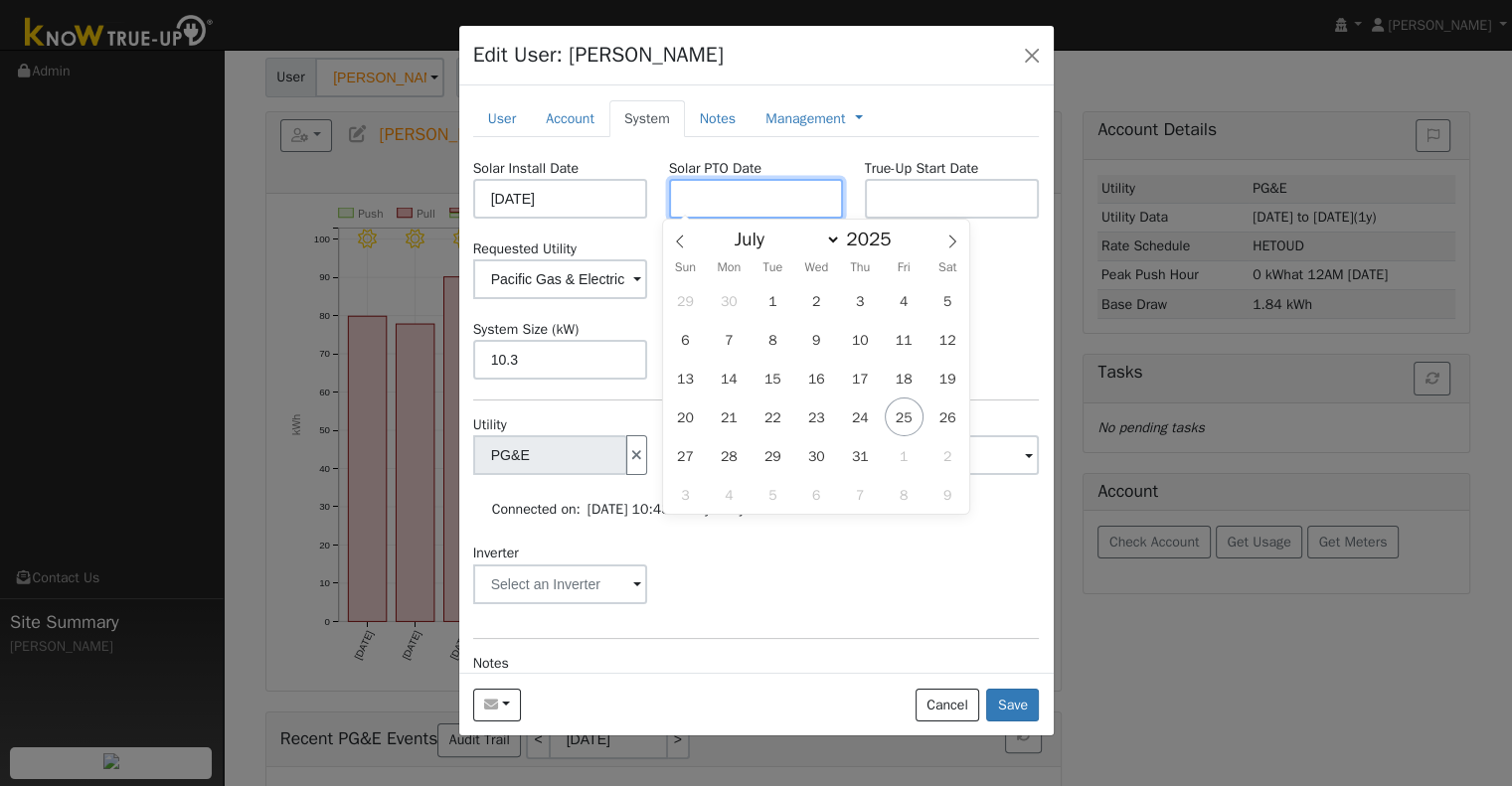 paste on "[DATE]" 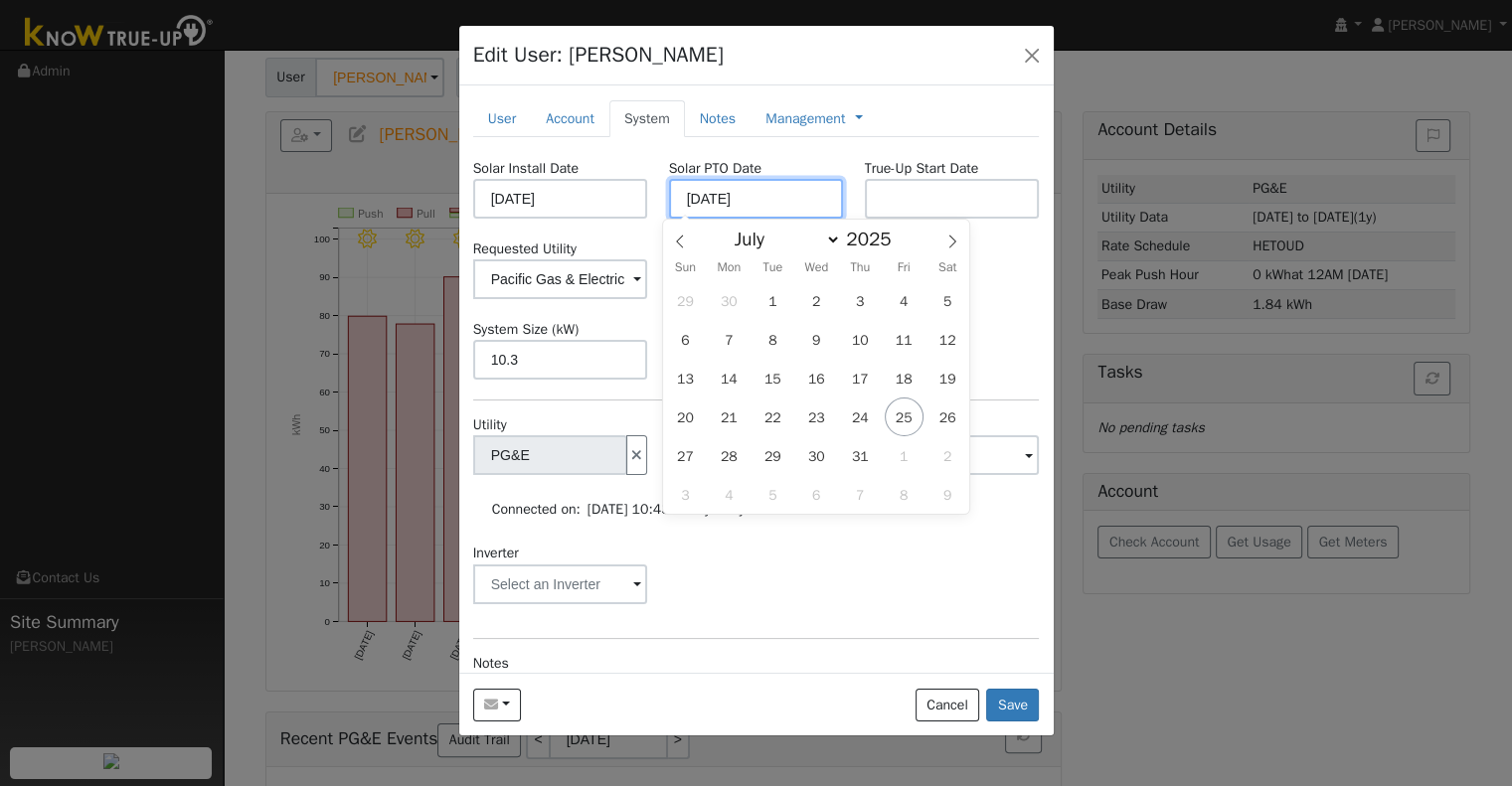 type on "[DATE]" 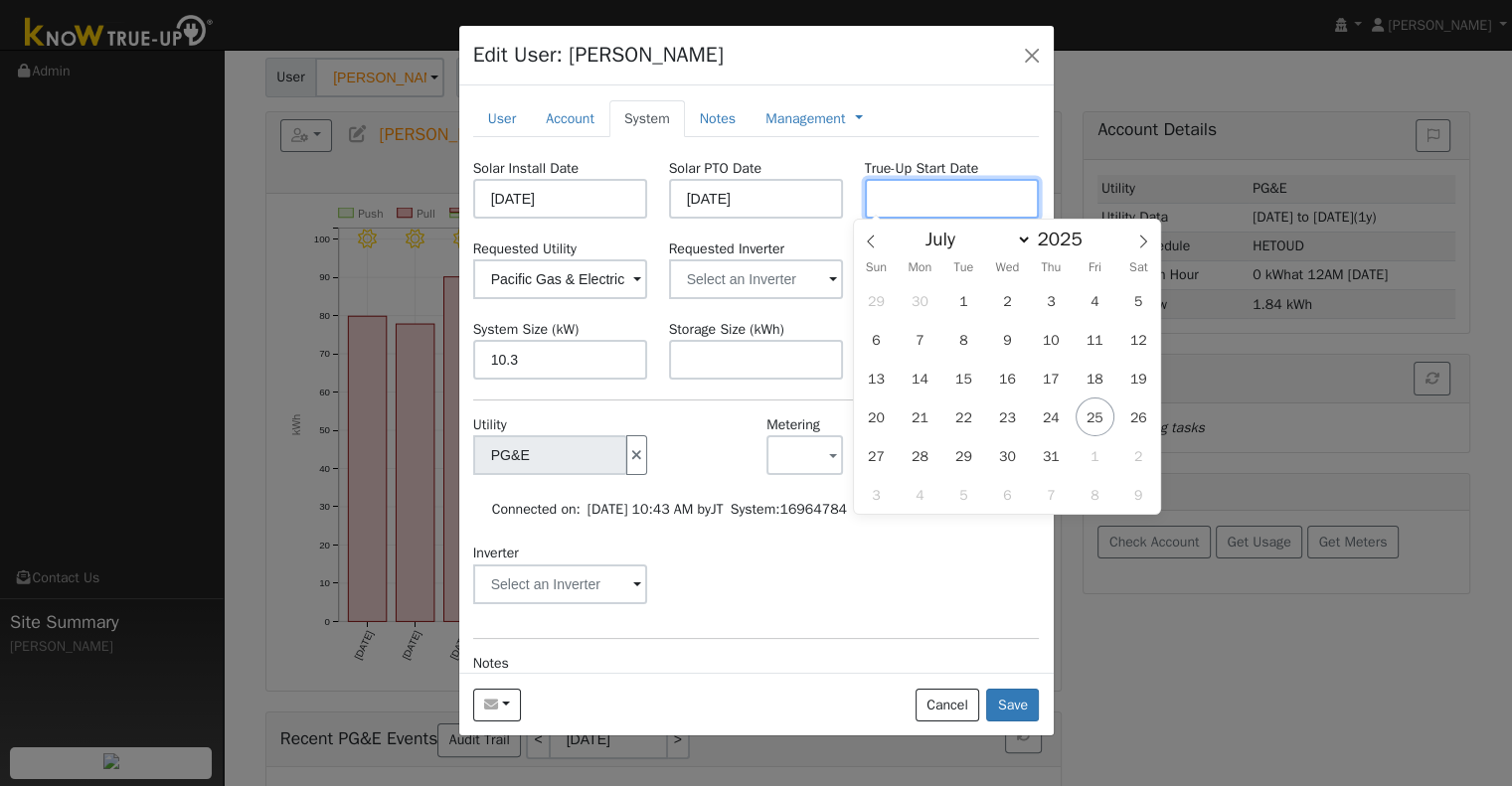 click at bounding box center (952, 199) 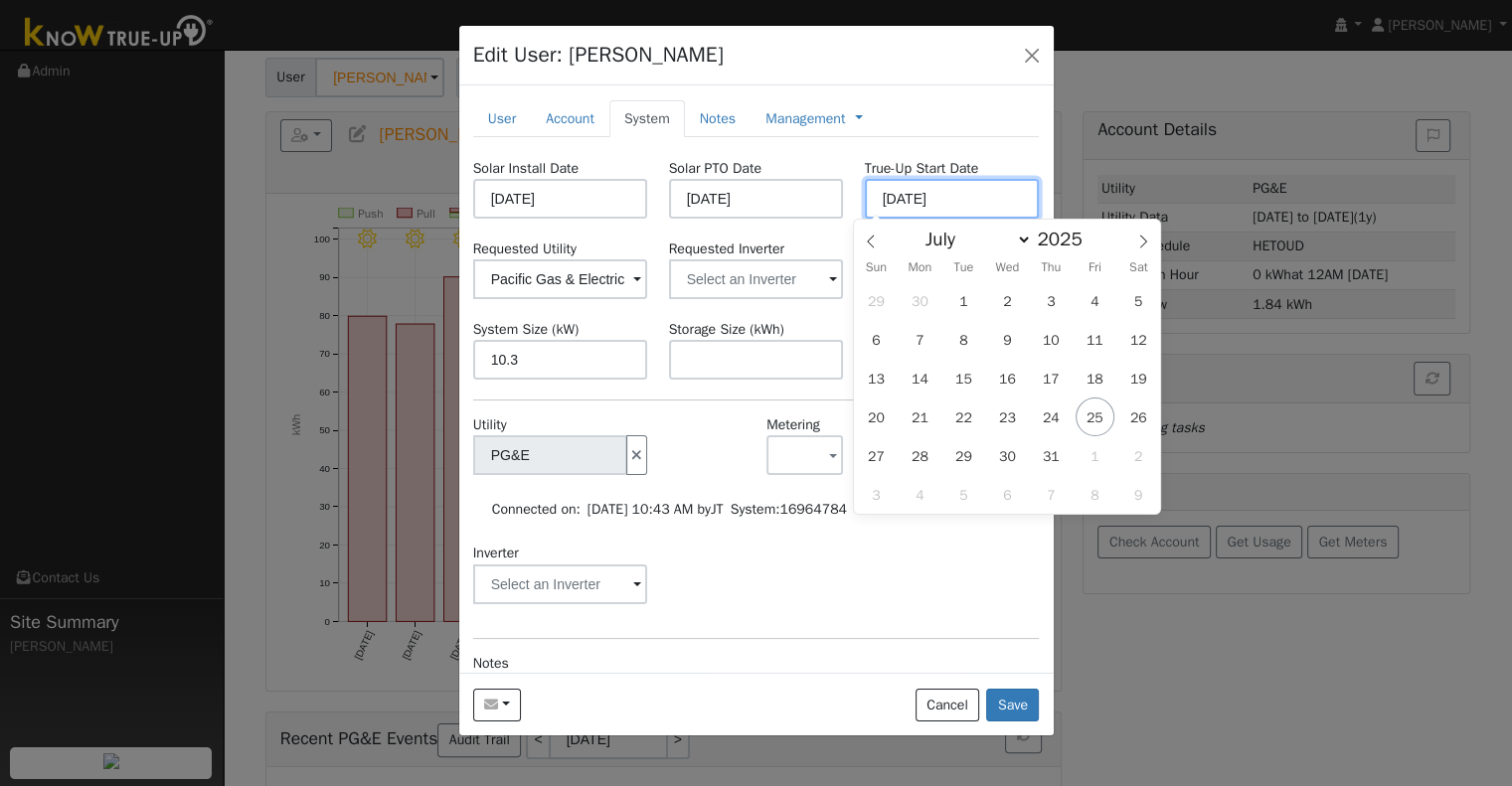 type on "[DATE]" 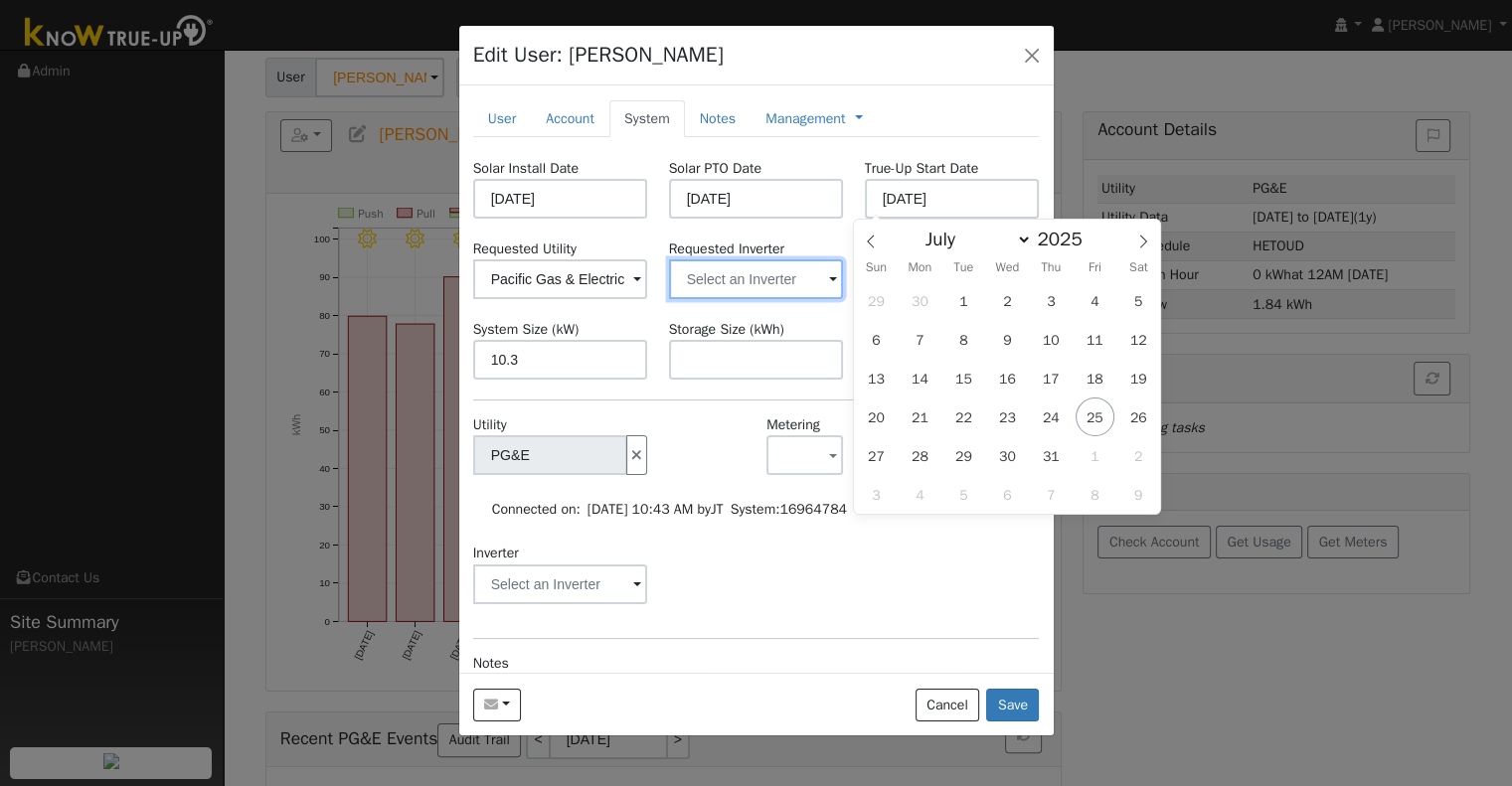click at bounding box center (561, 279) 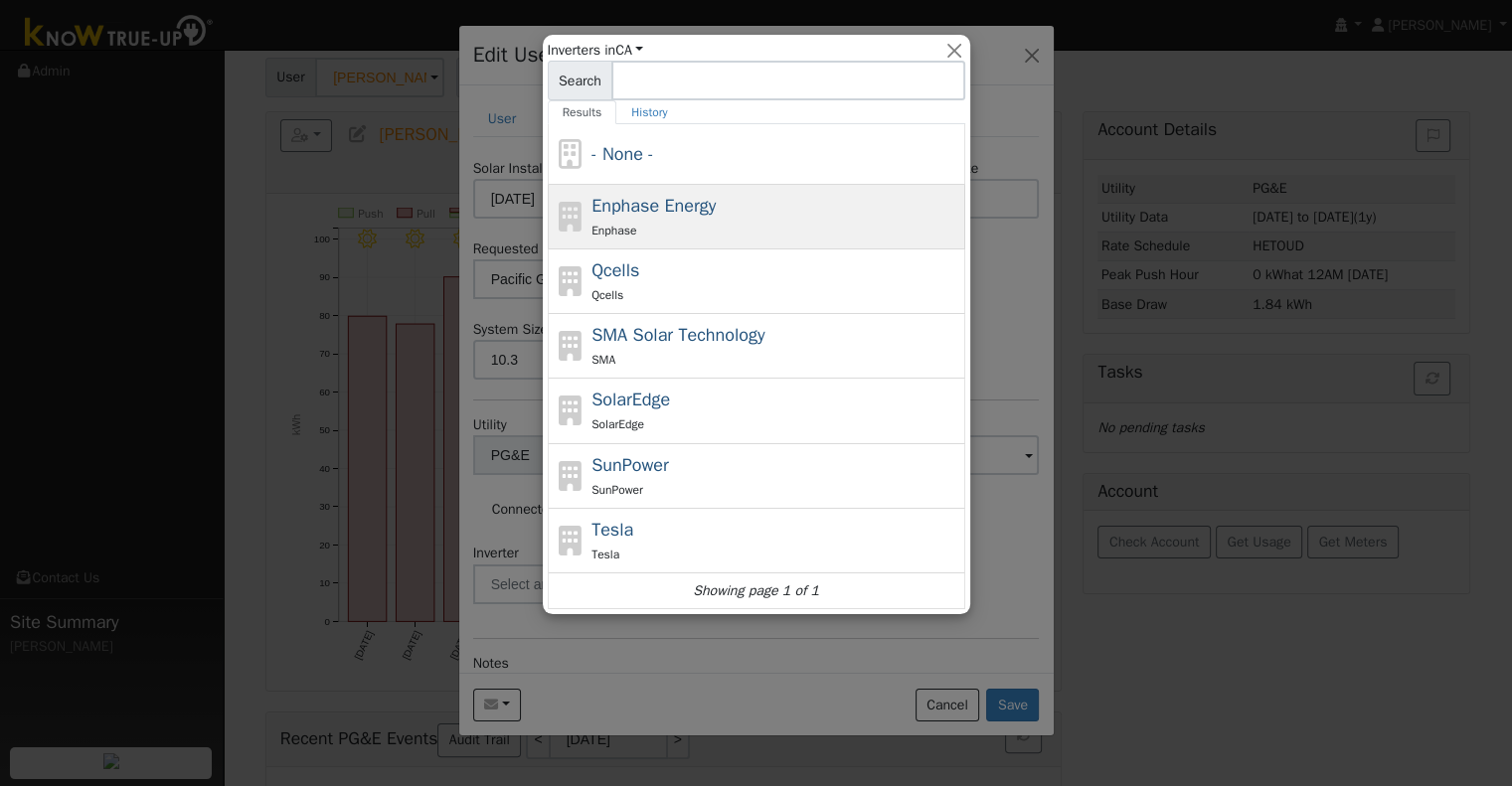 click on "Enphase Energy Enphase" at bounding box center [775, 217] 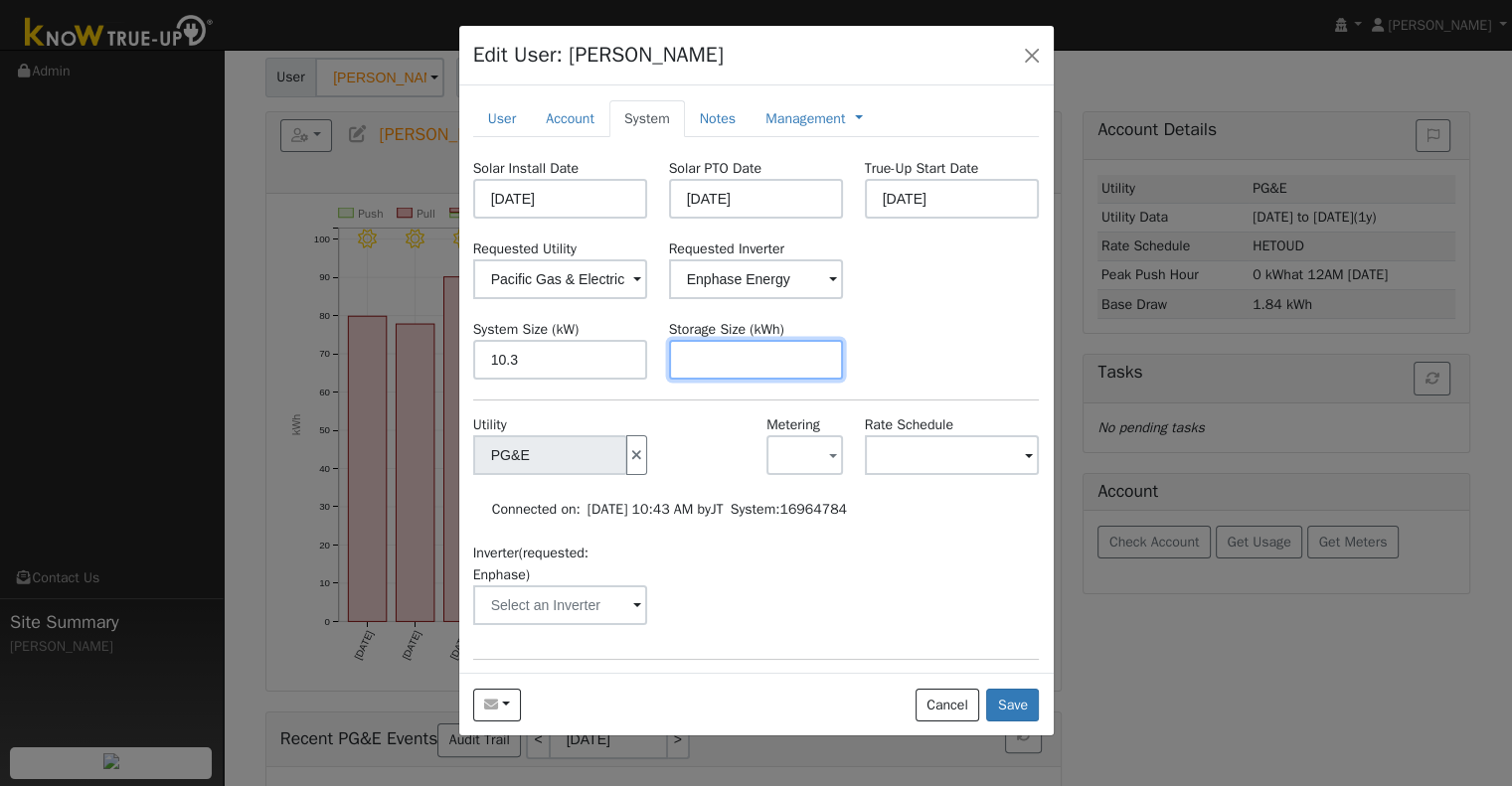 click at bounding box center (756, 360) 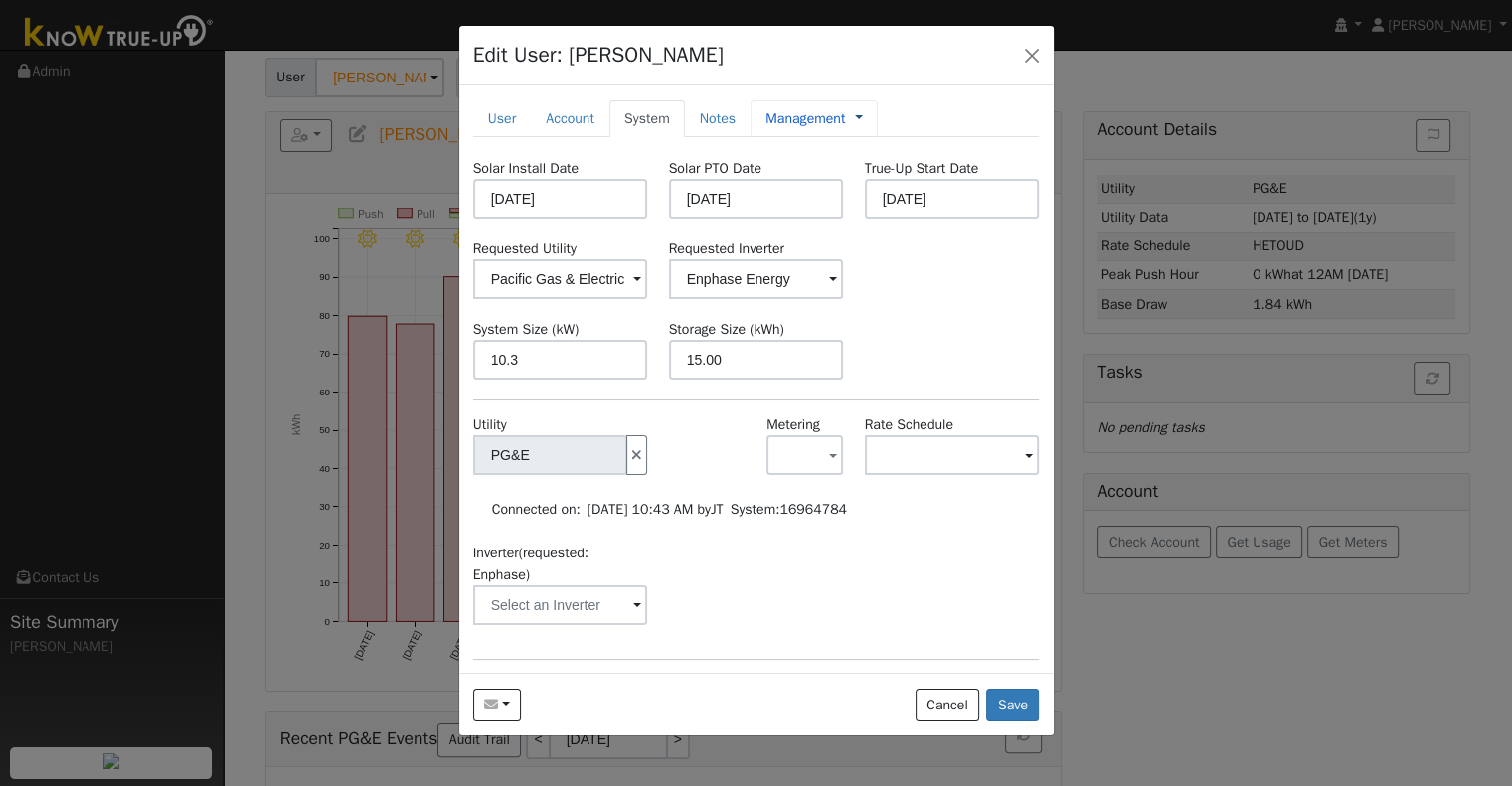 type on "15" 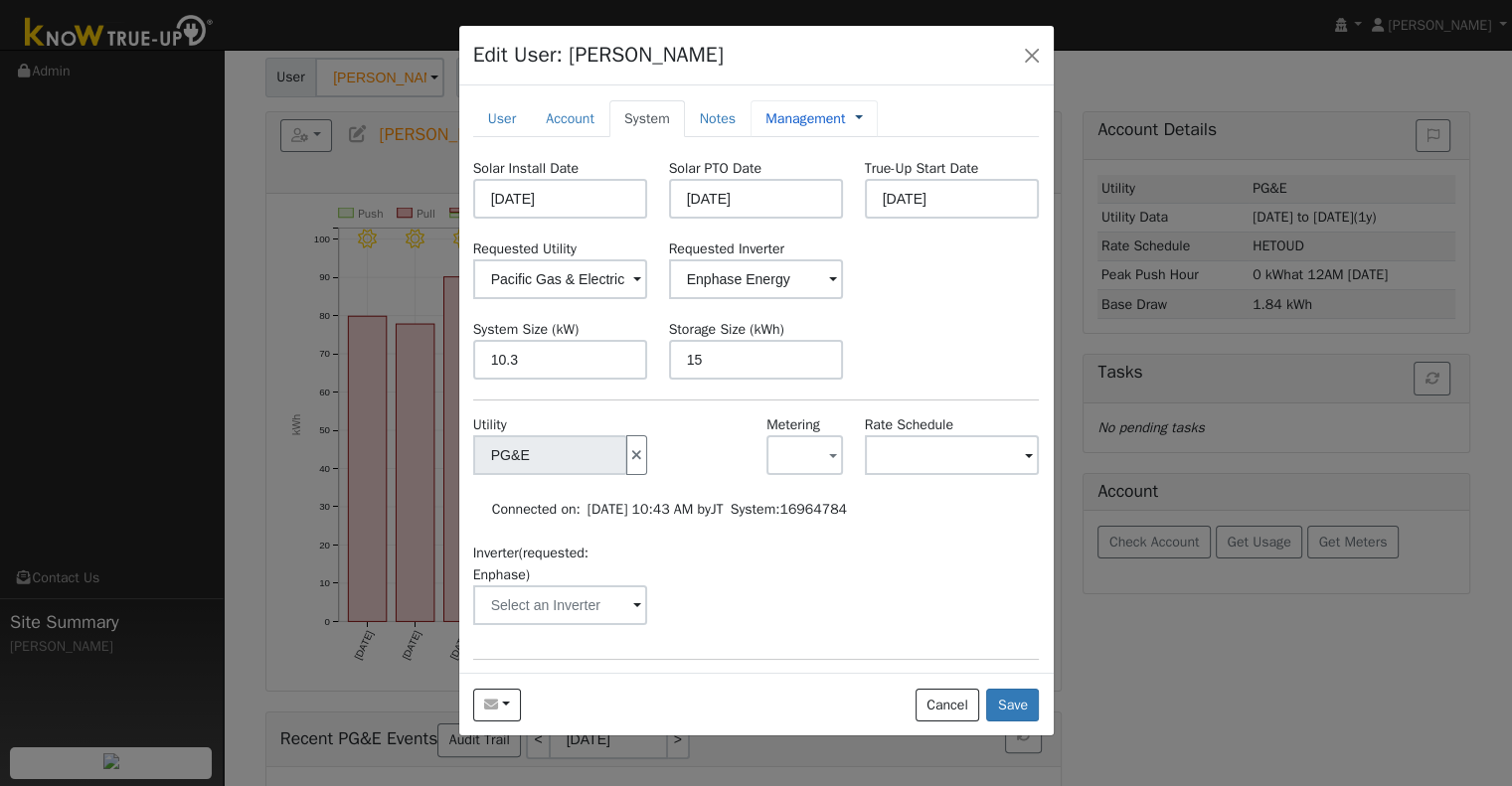 click at bounding box center [859, 118] 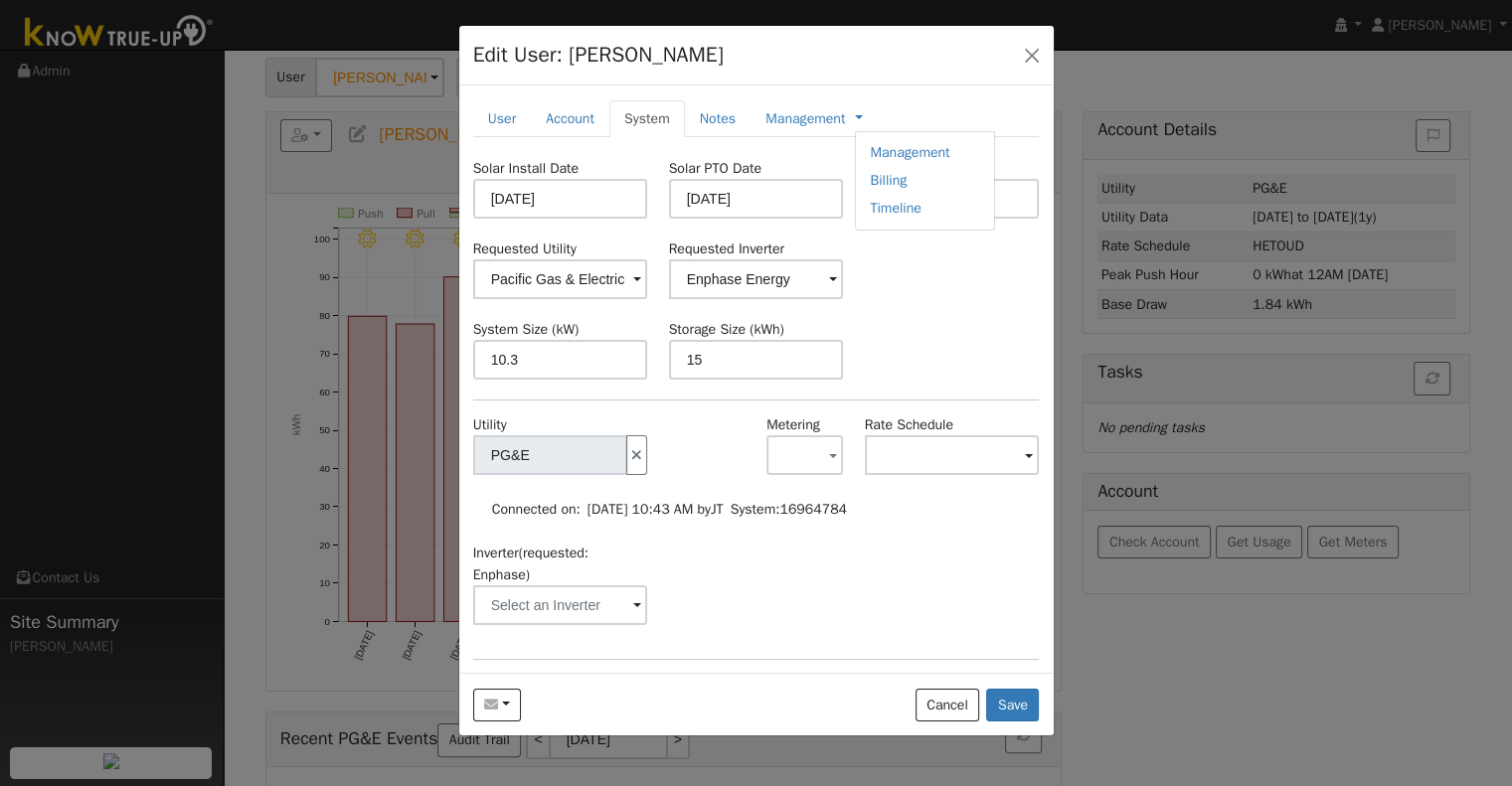 click on "Requested Utility Pacific Gas & Electric Requested Inverter Enphase Energy" at bounding box center (756, 268) 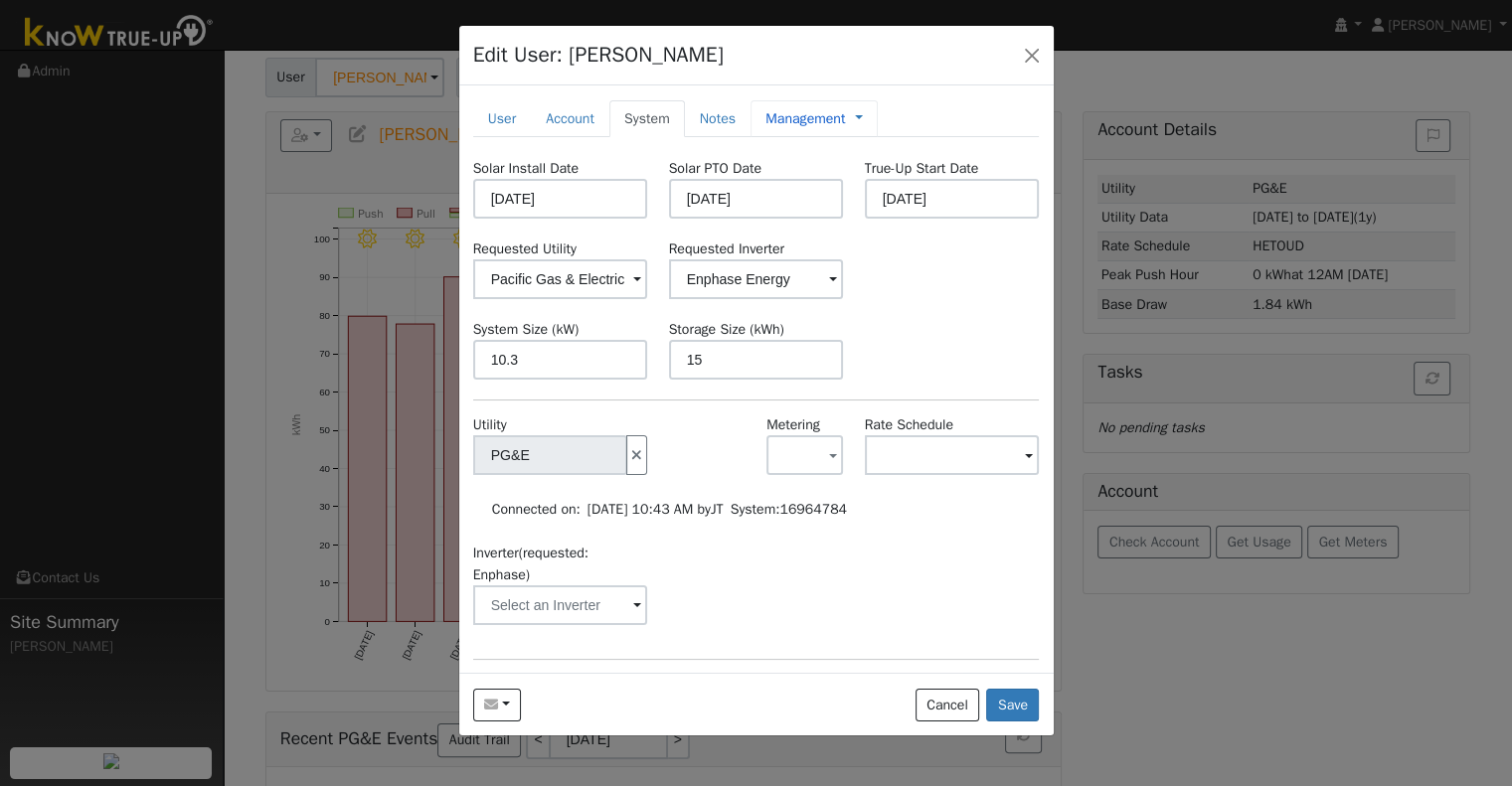 click on "Management" at bounding box center [805, 118] 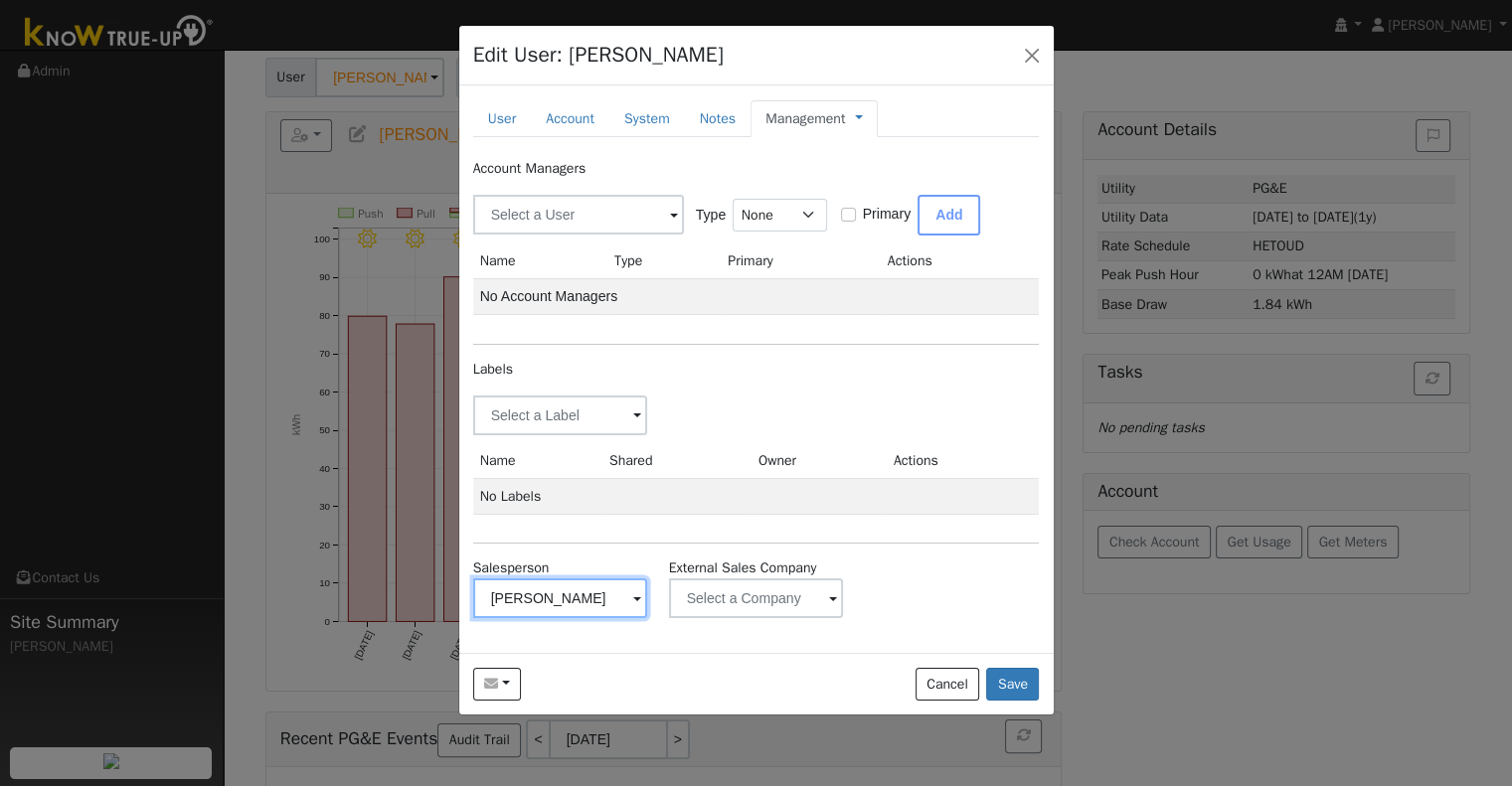 click on "[PERSON_NAME]" at bounding box center [561, 415] 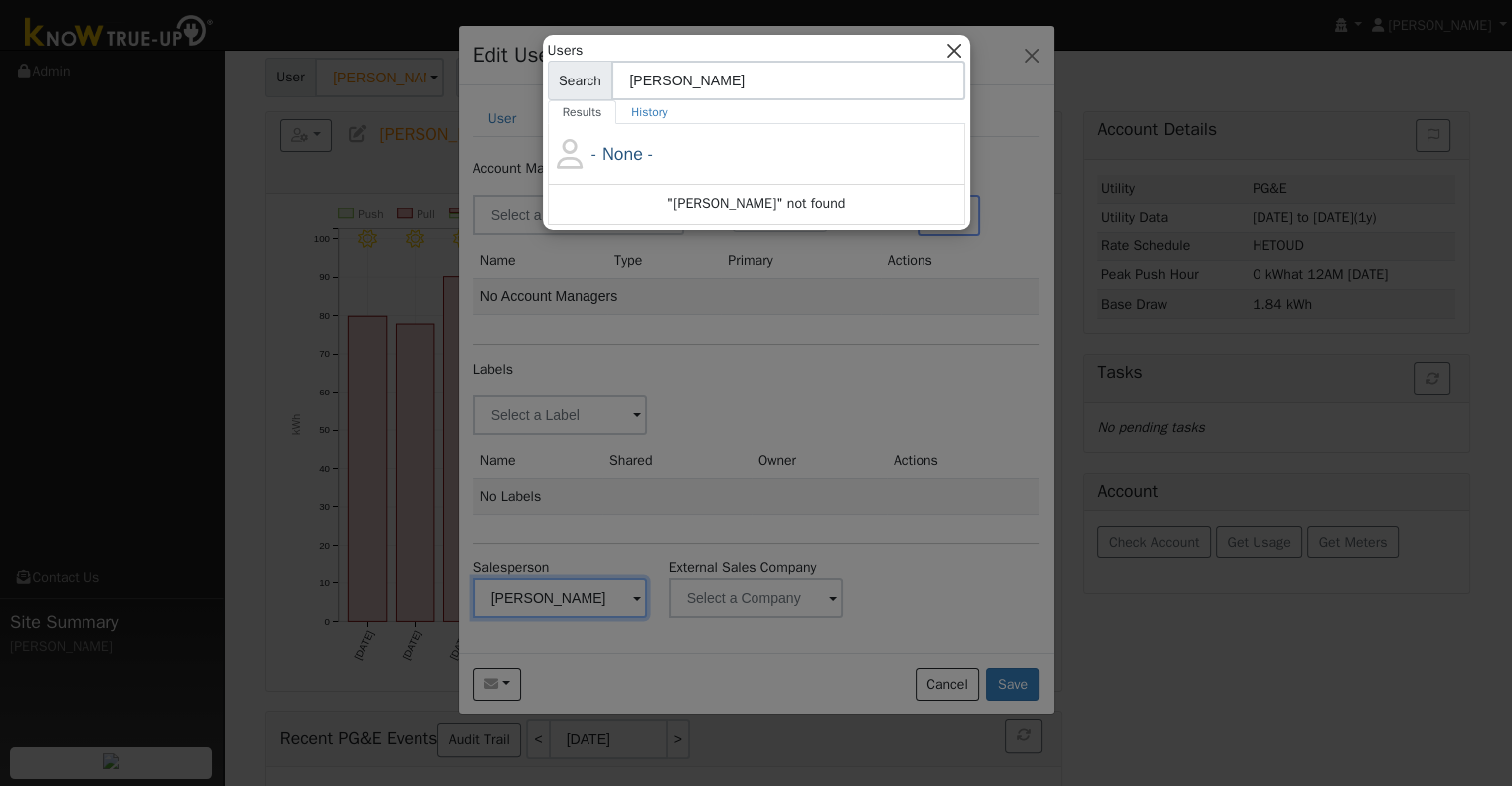 type on "[PERSON_NAME]" 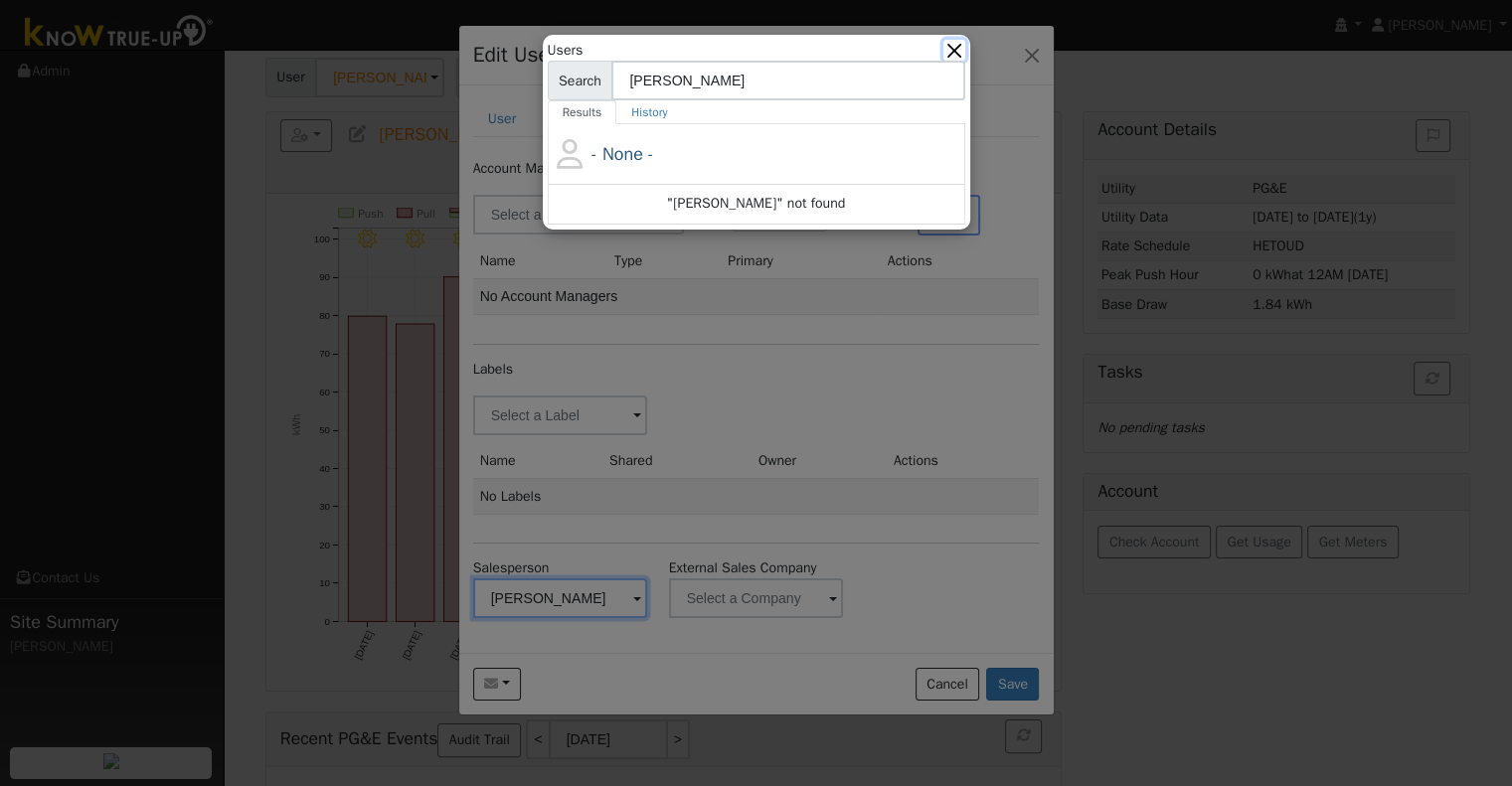 click at bounding box center (953, 50) 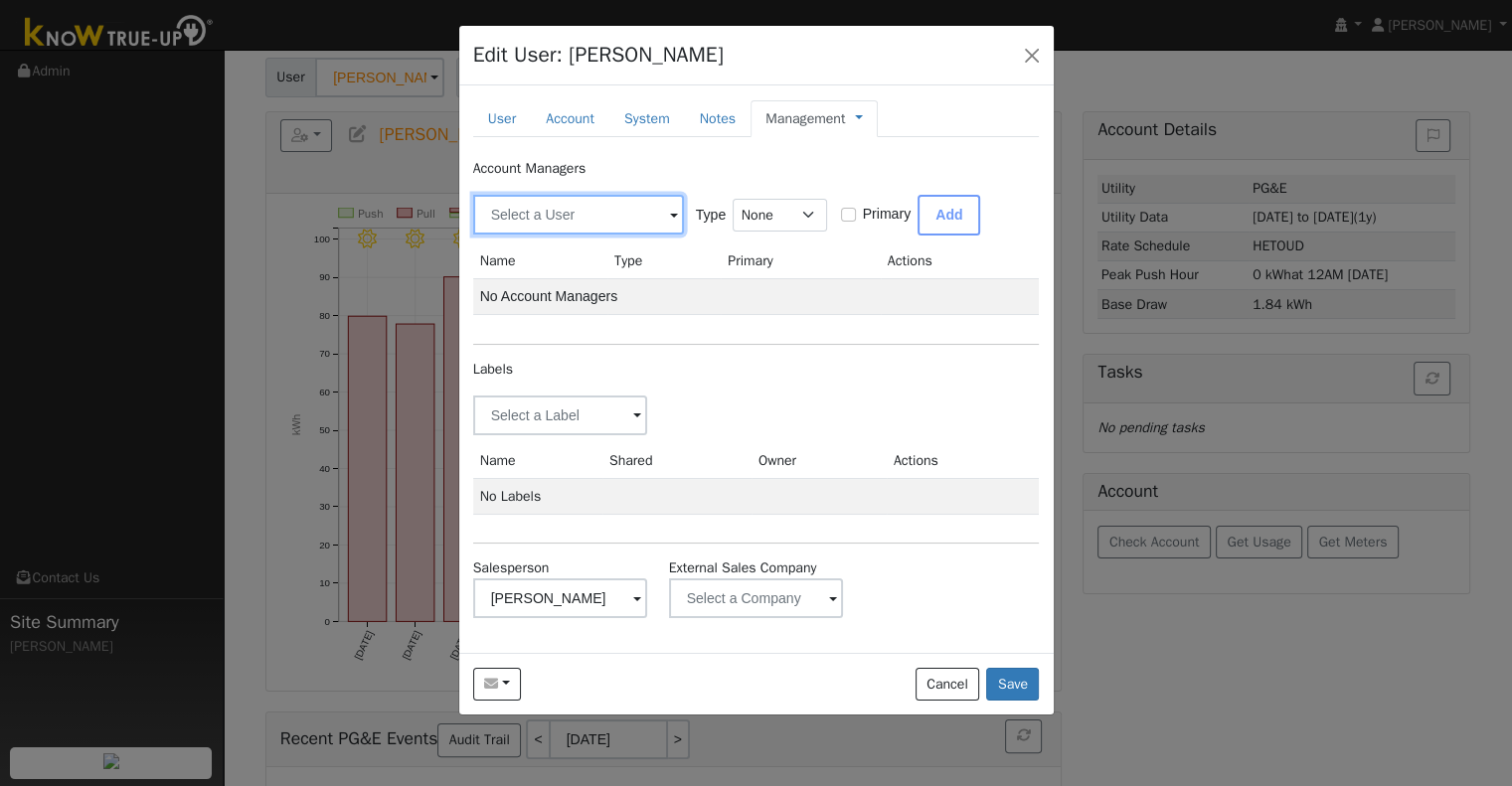 click at bounding box center (579, 215) 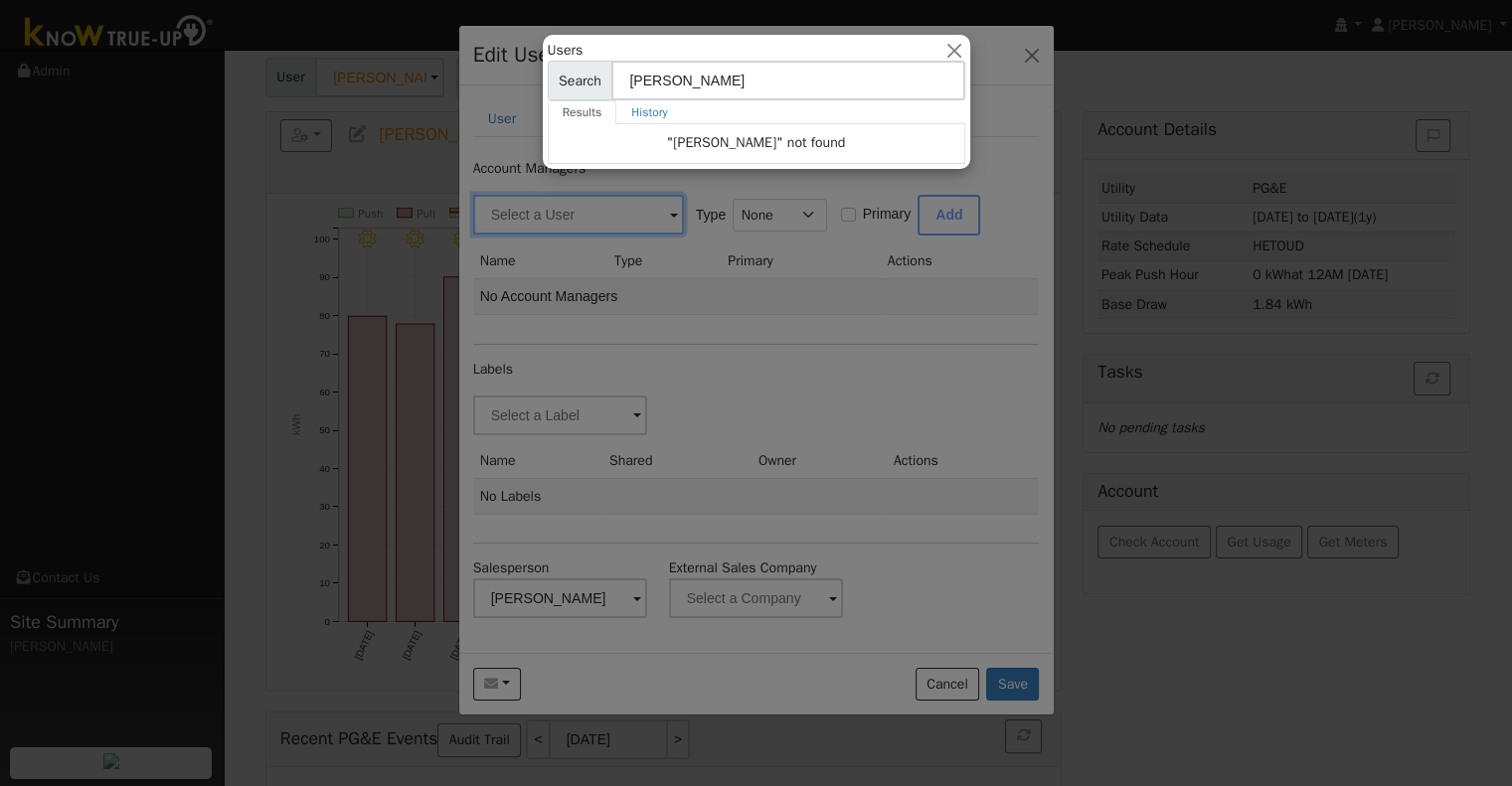 type on "[PERSON_NAME]" 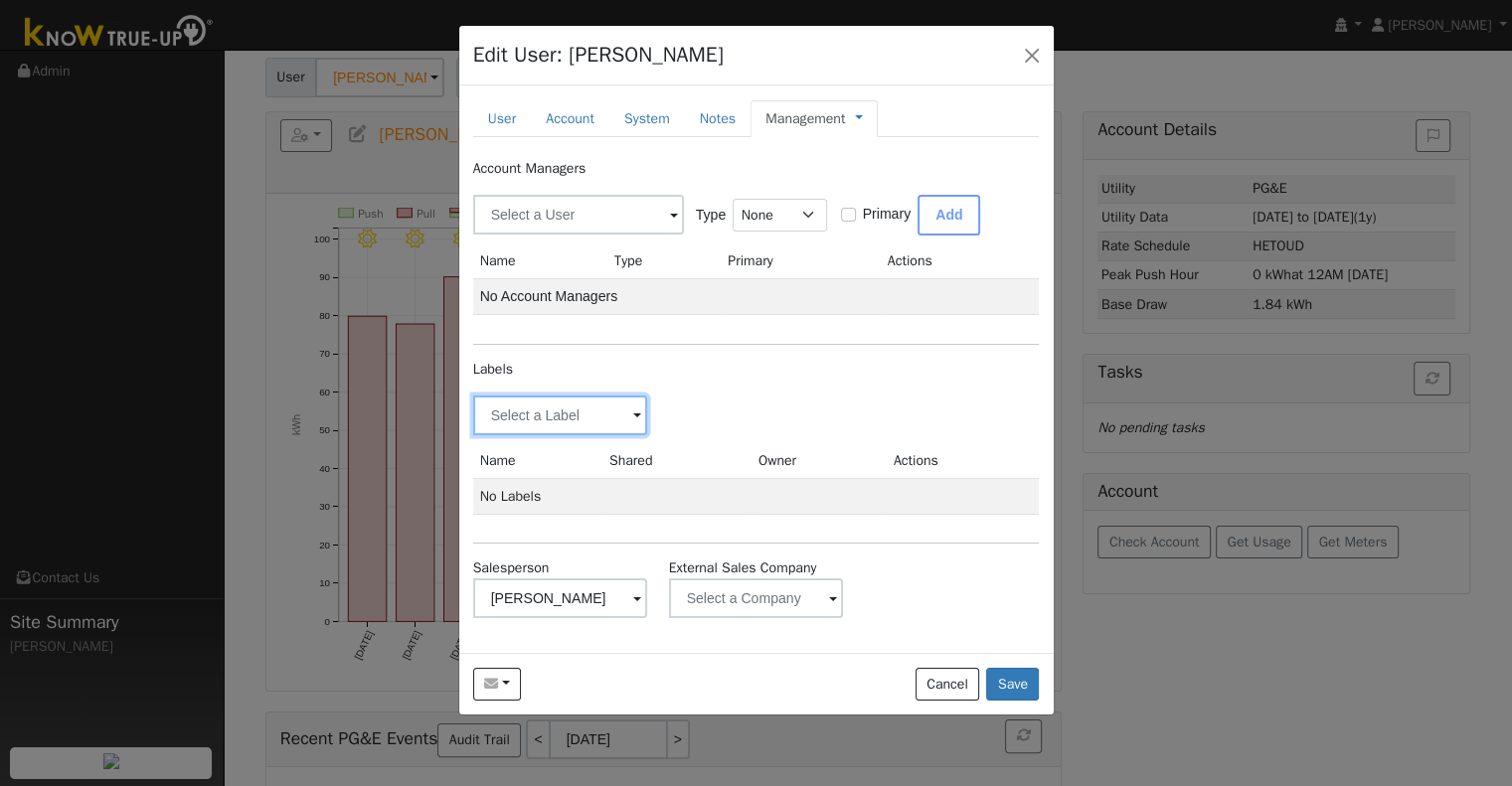 click at bounding box center [561, 415] 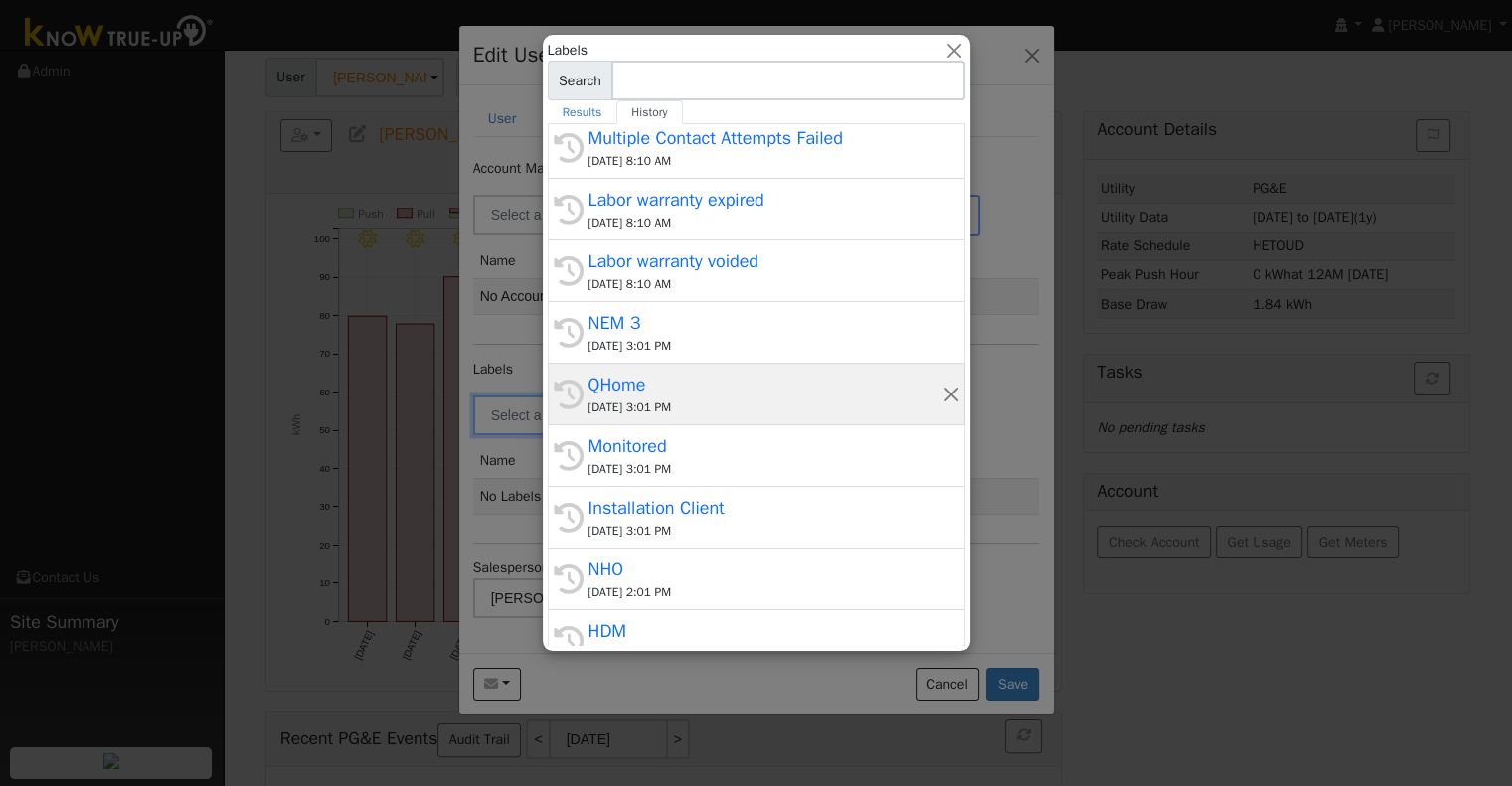 scroll, scrollTop: 298, scrollLeft: 0, axis: vertical 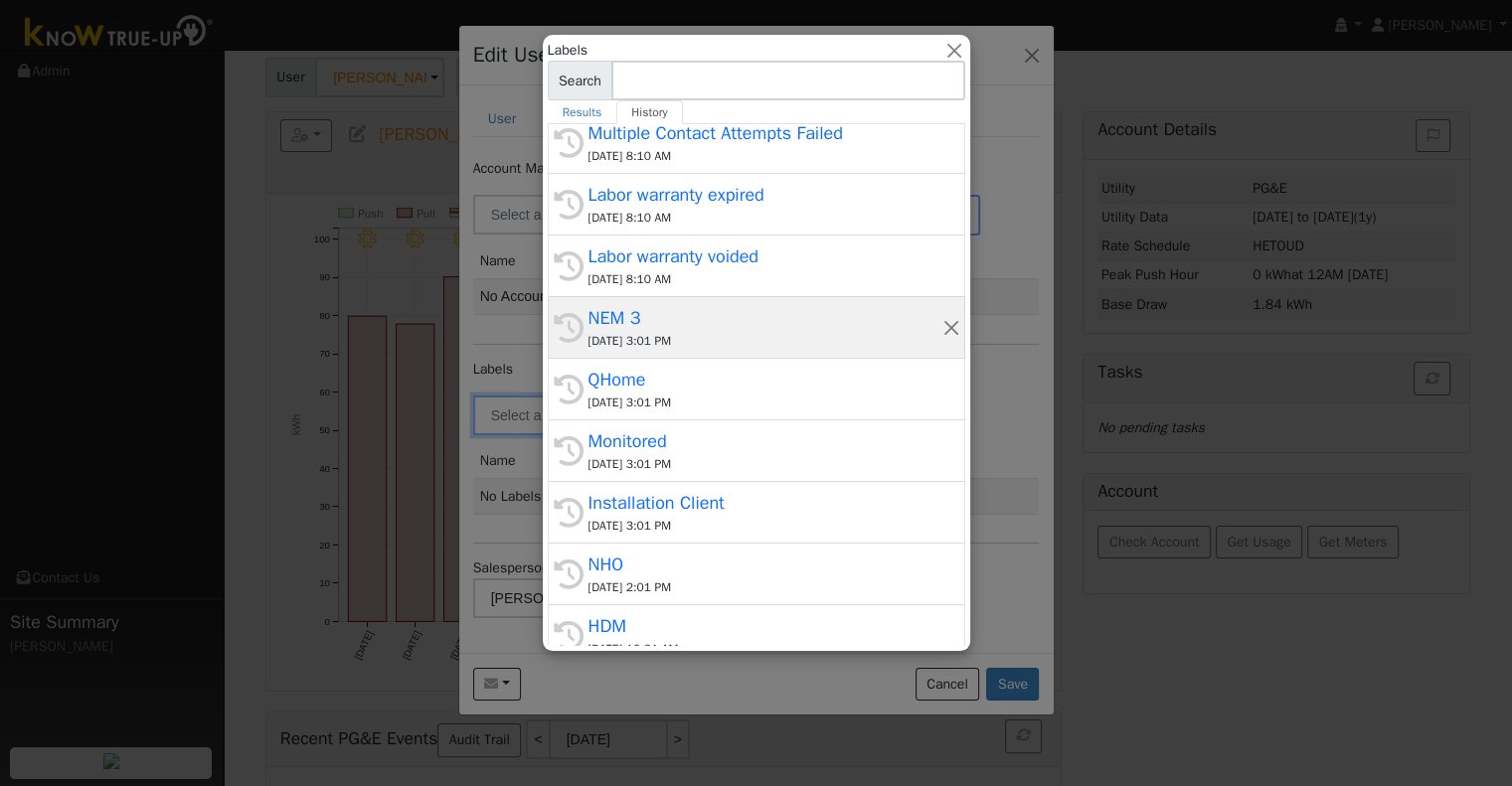 click on "NEM 3" at bounding box center (765, 318) 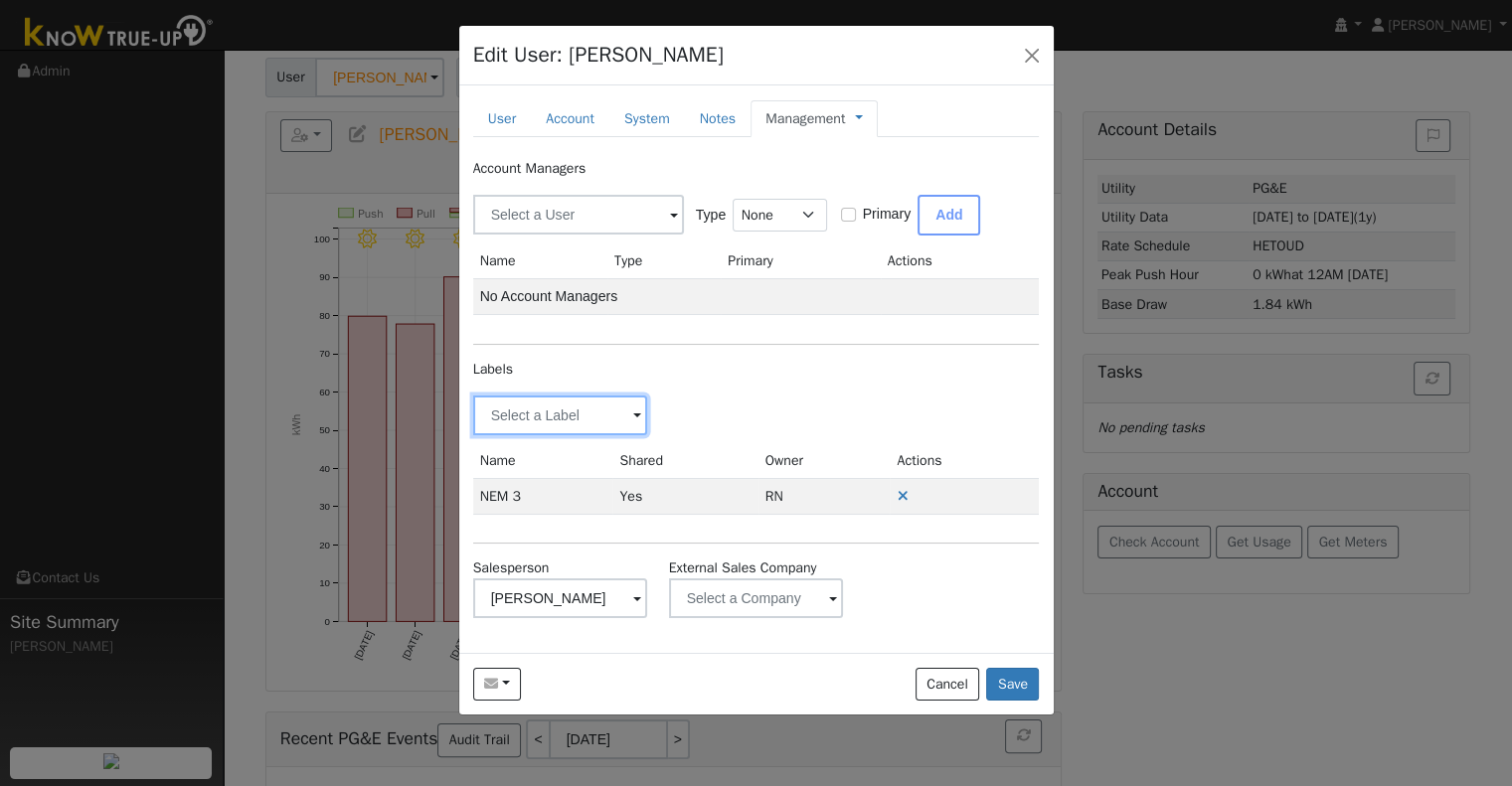 click at bounding box center (561, 415) 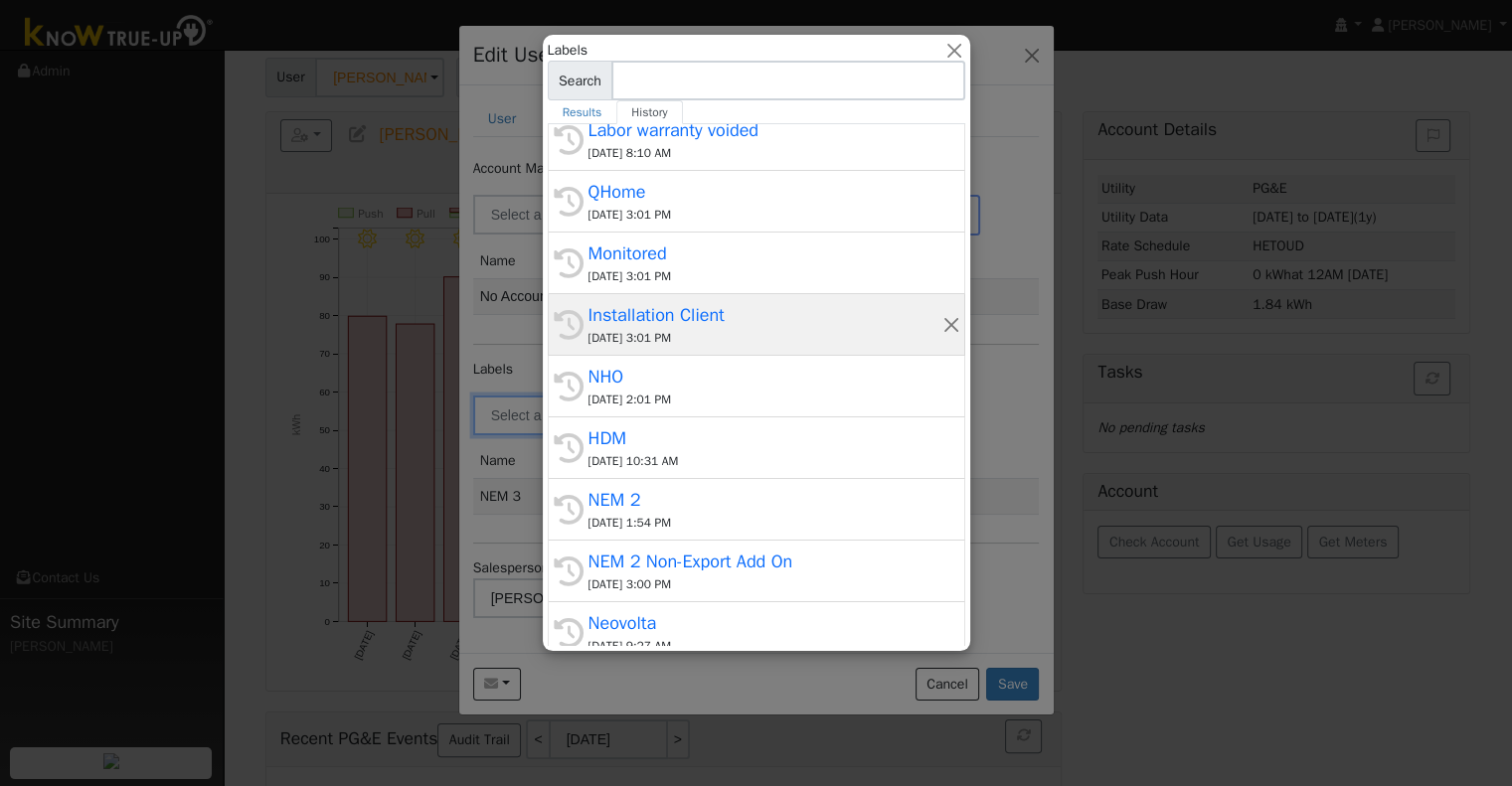 scroll, scrollTop: 501, scrollLeft: 0, axis: vertical 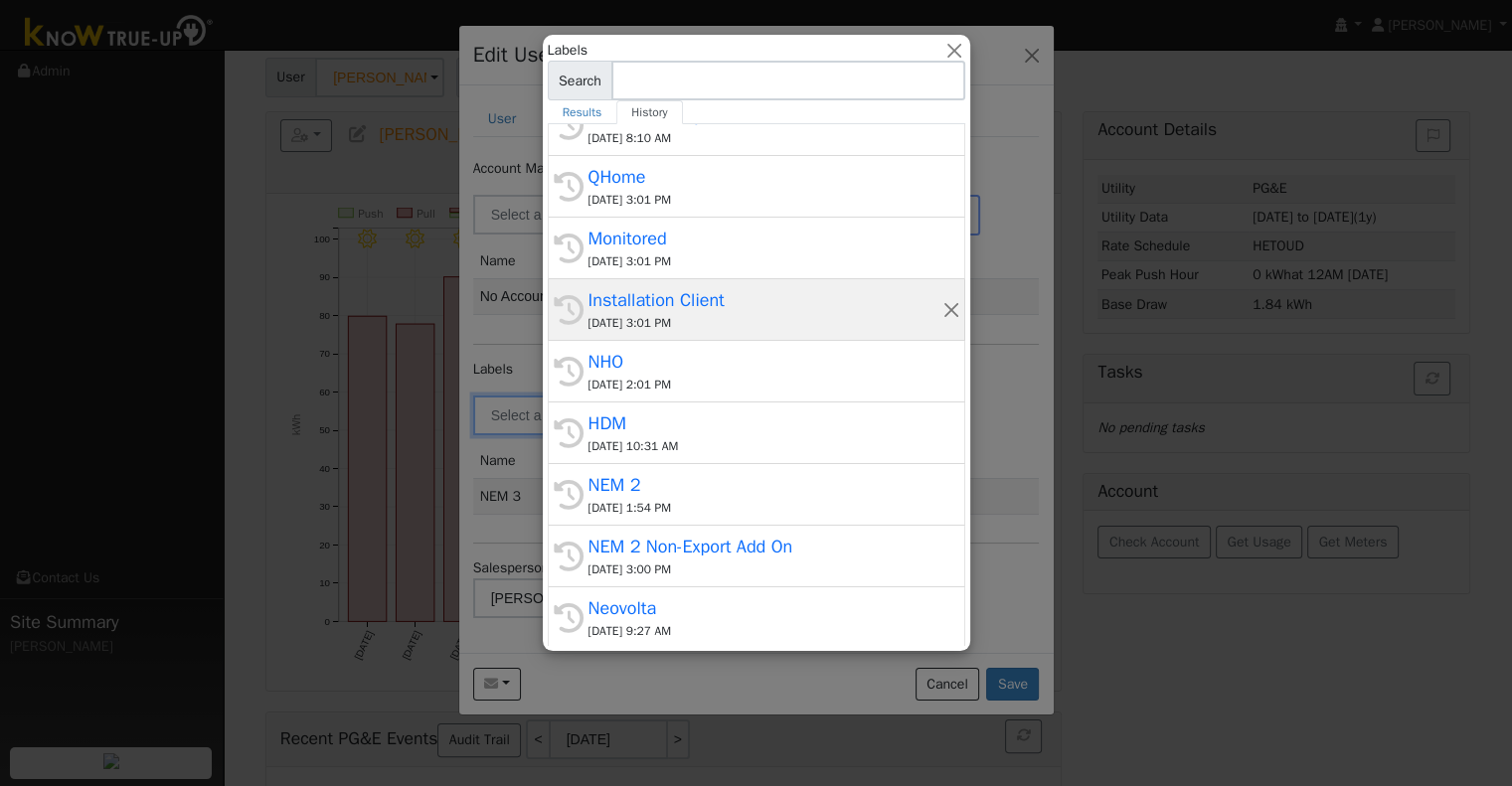 click on "Installation Client" at bounding box center [765, 300] 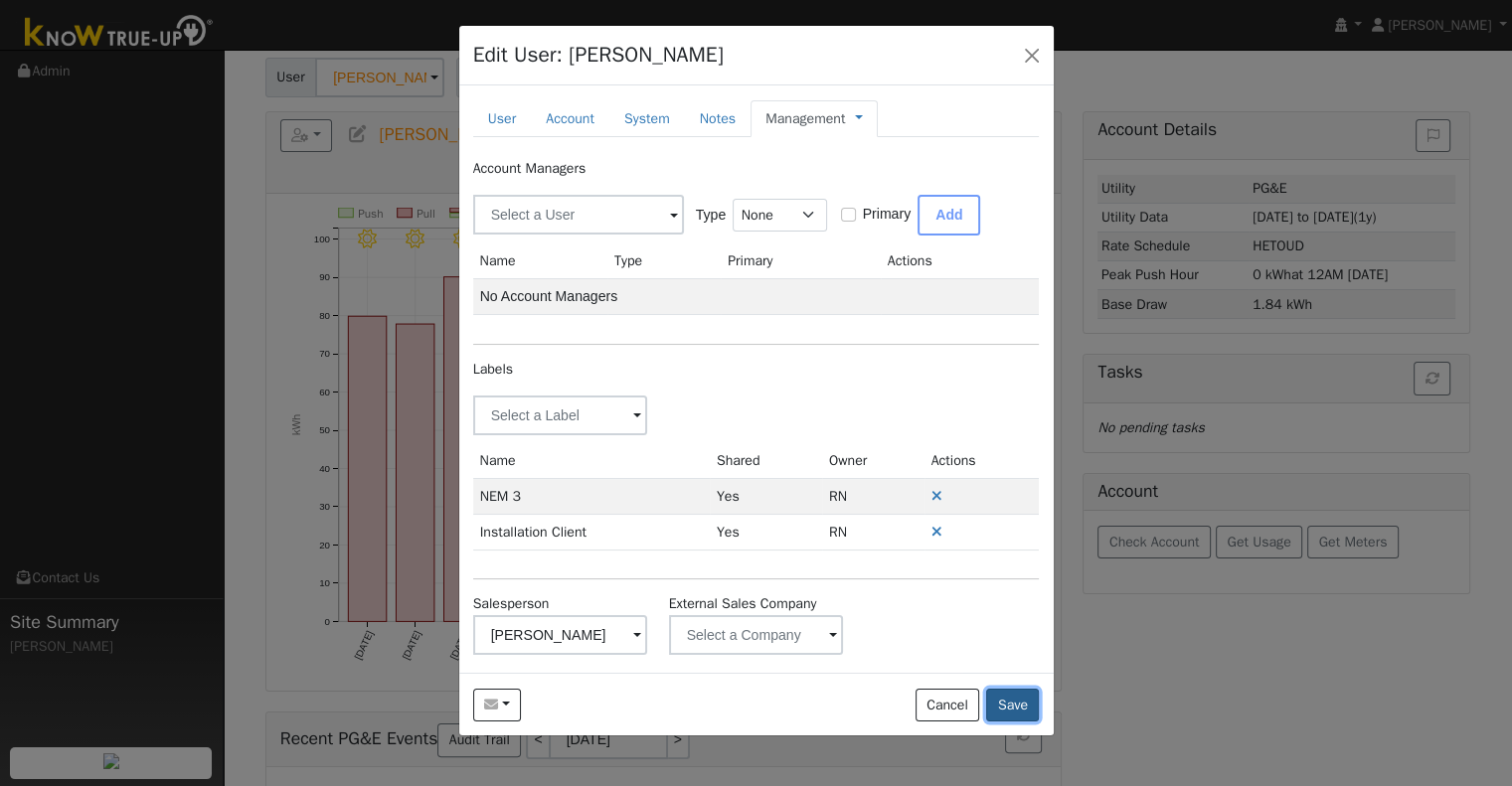 click on "Save" at bounding box center (1012, 706) 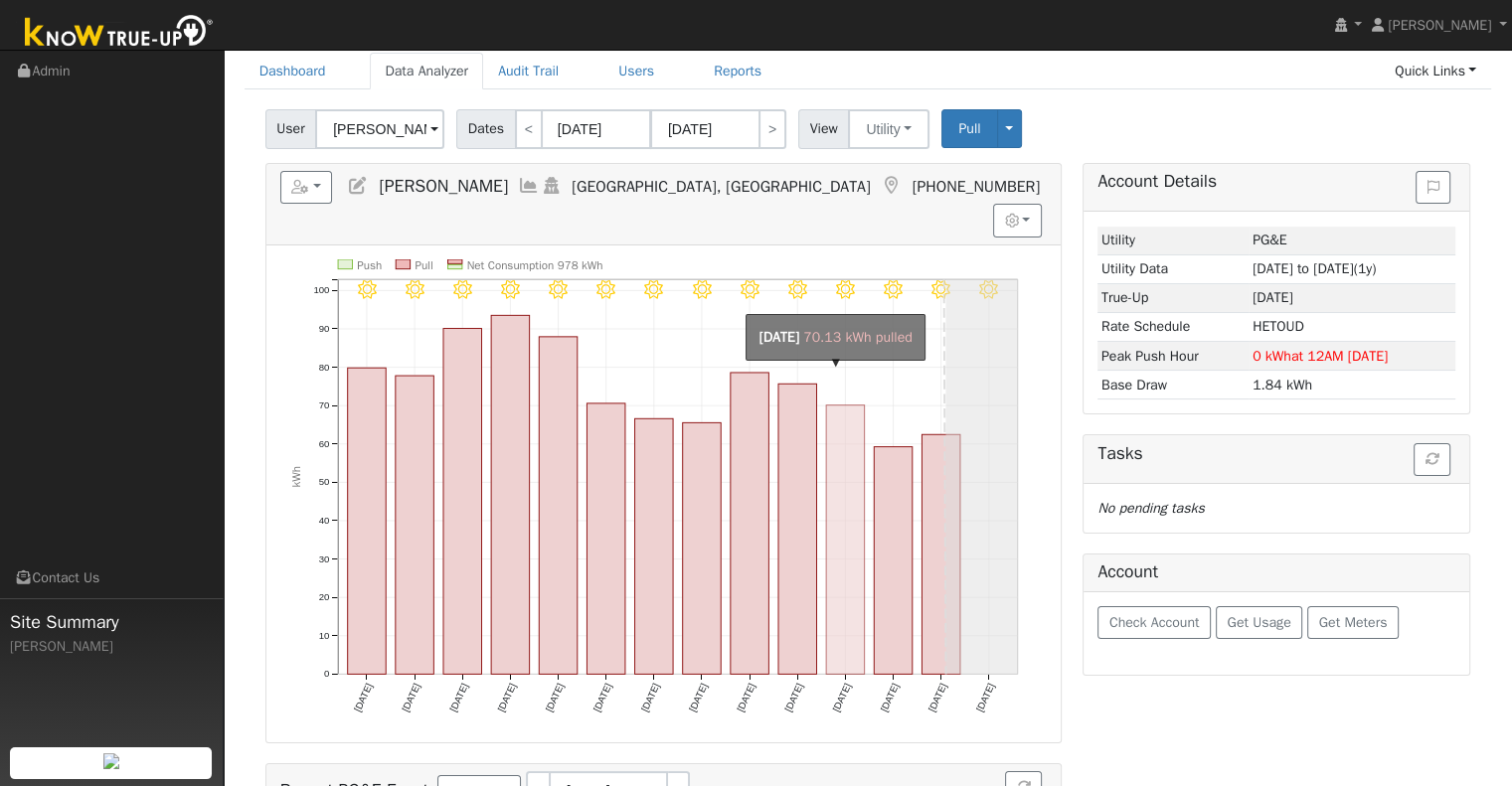 scroll, scrollTop: 99, scrollLeft: 0, axis: vertical 